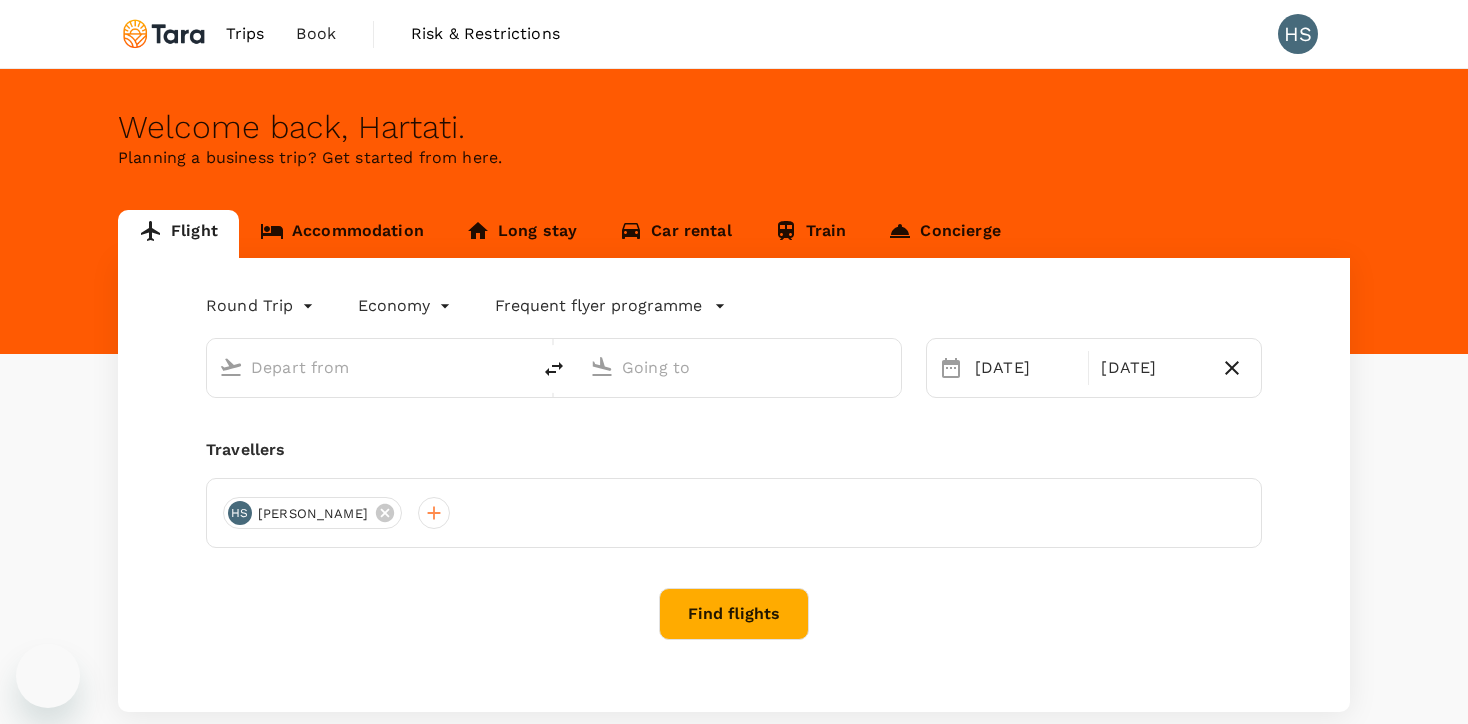 scroll, scrollTop: 0, scrollLeft: 0, axis: both 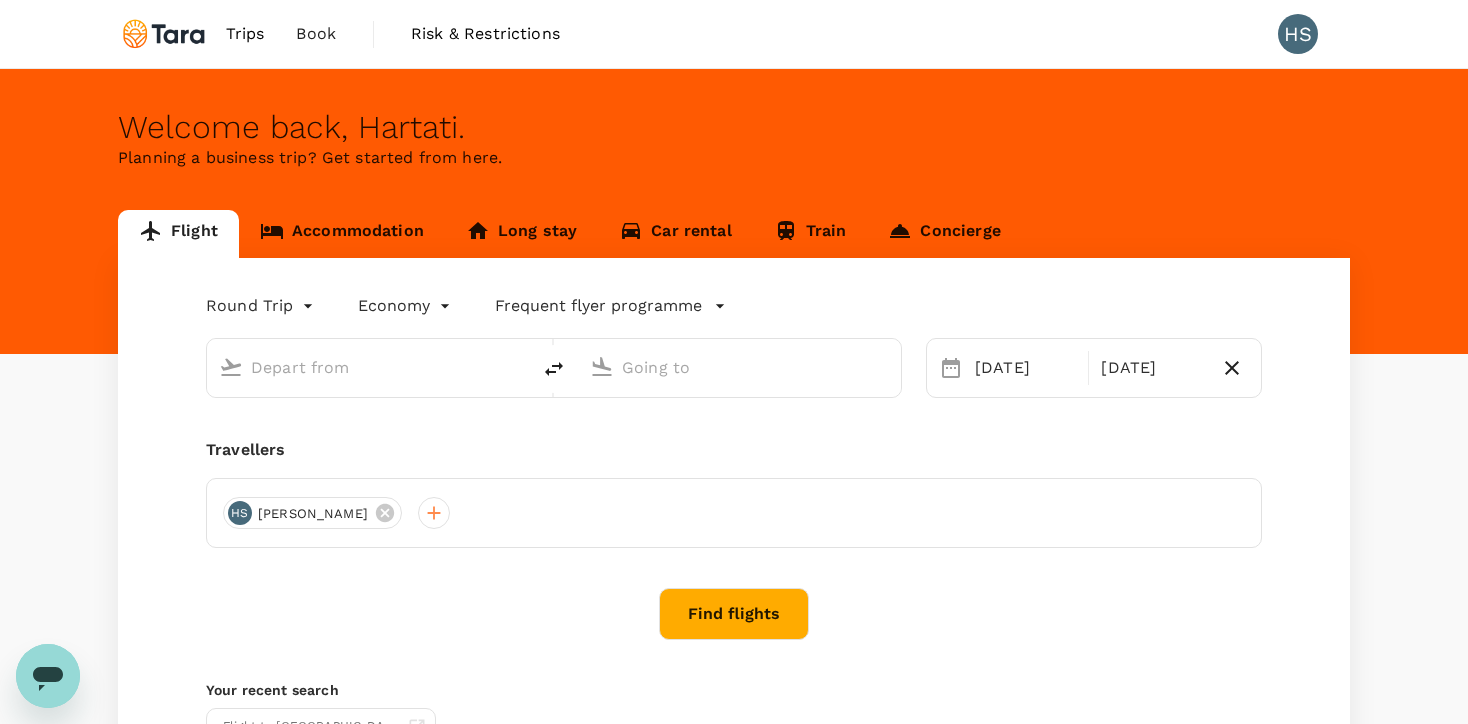 type on "Soekarno-Hatta Intl (CGK)" 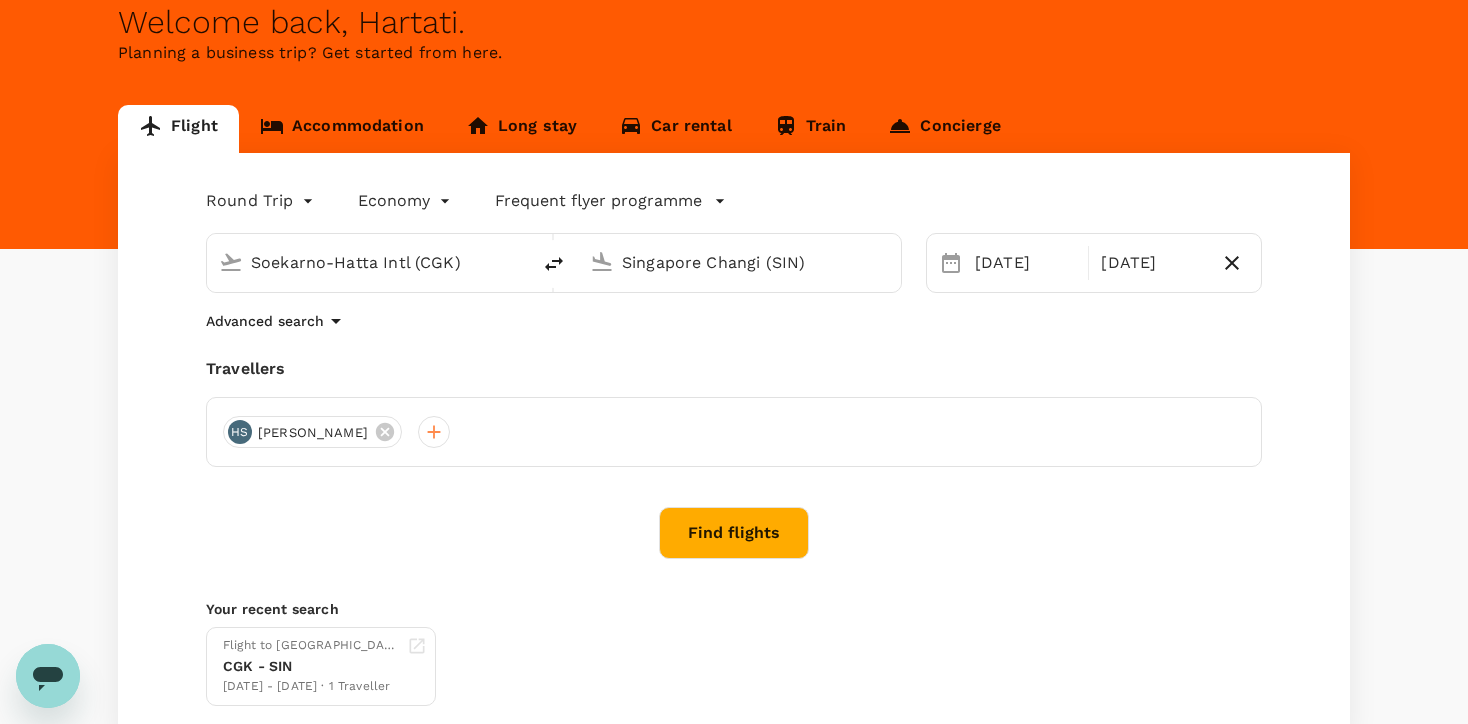 scroll, scrollTop: 112, scrollLeft: 0, axis: vertical 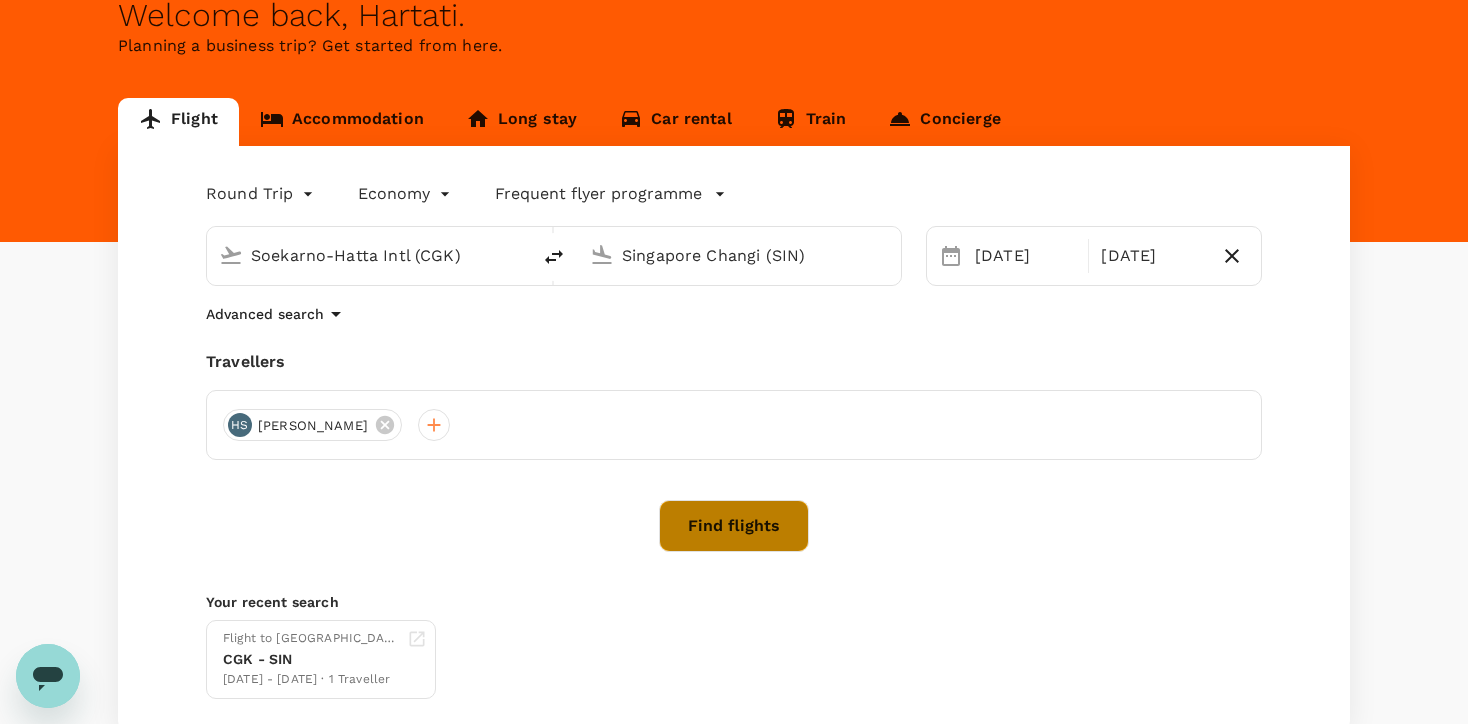 click on "Find flights" at bounding box center (734, 526) 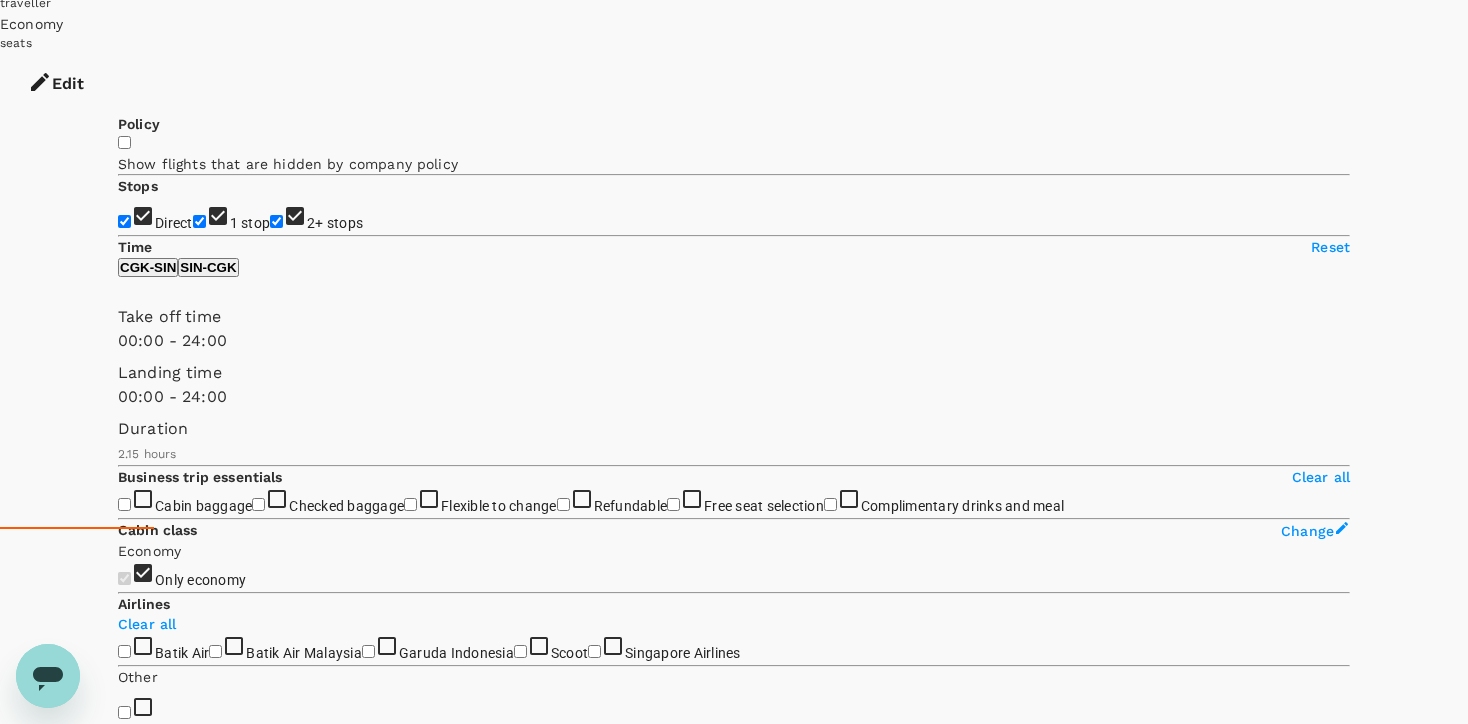scroll, scrollTop: 228, scrollLeft: 0, axis: vertical 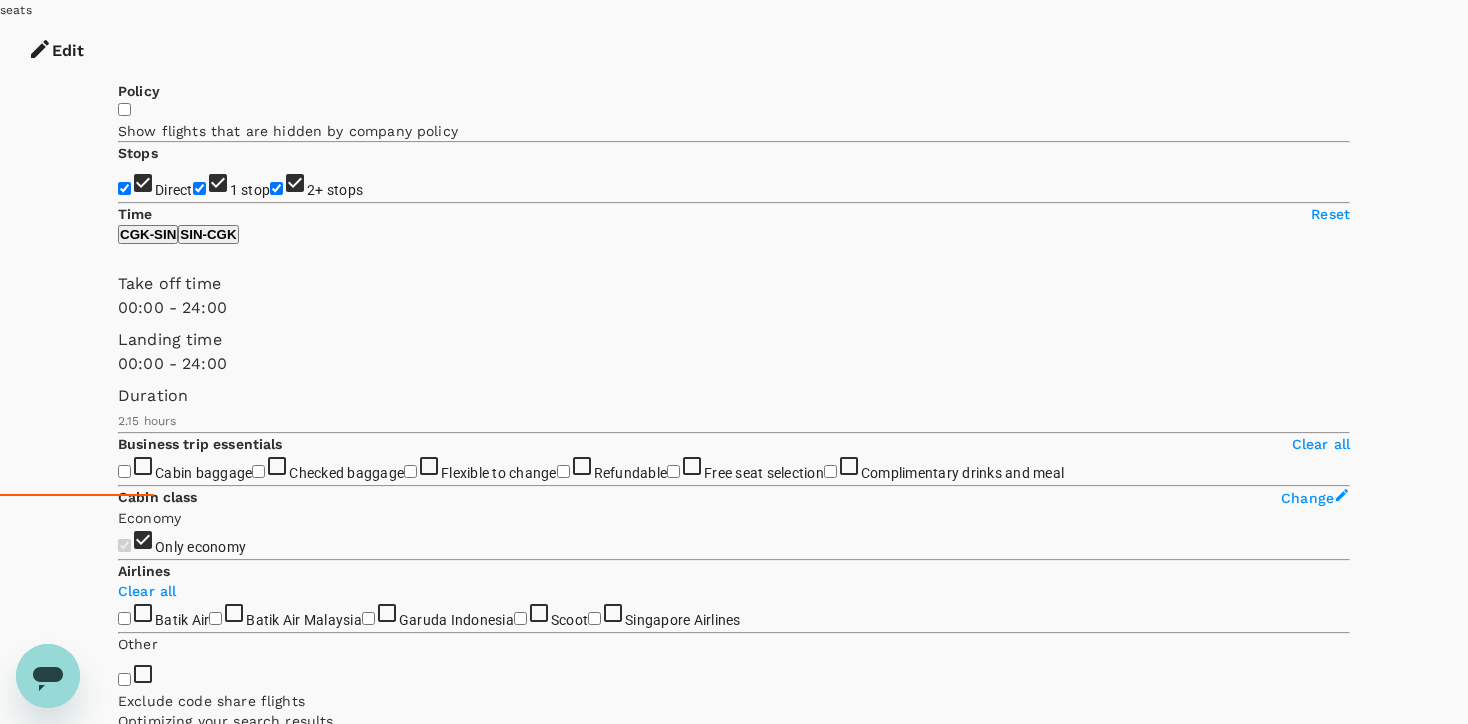 click on "1 stop" at bounding box center (199, 188) 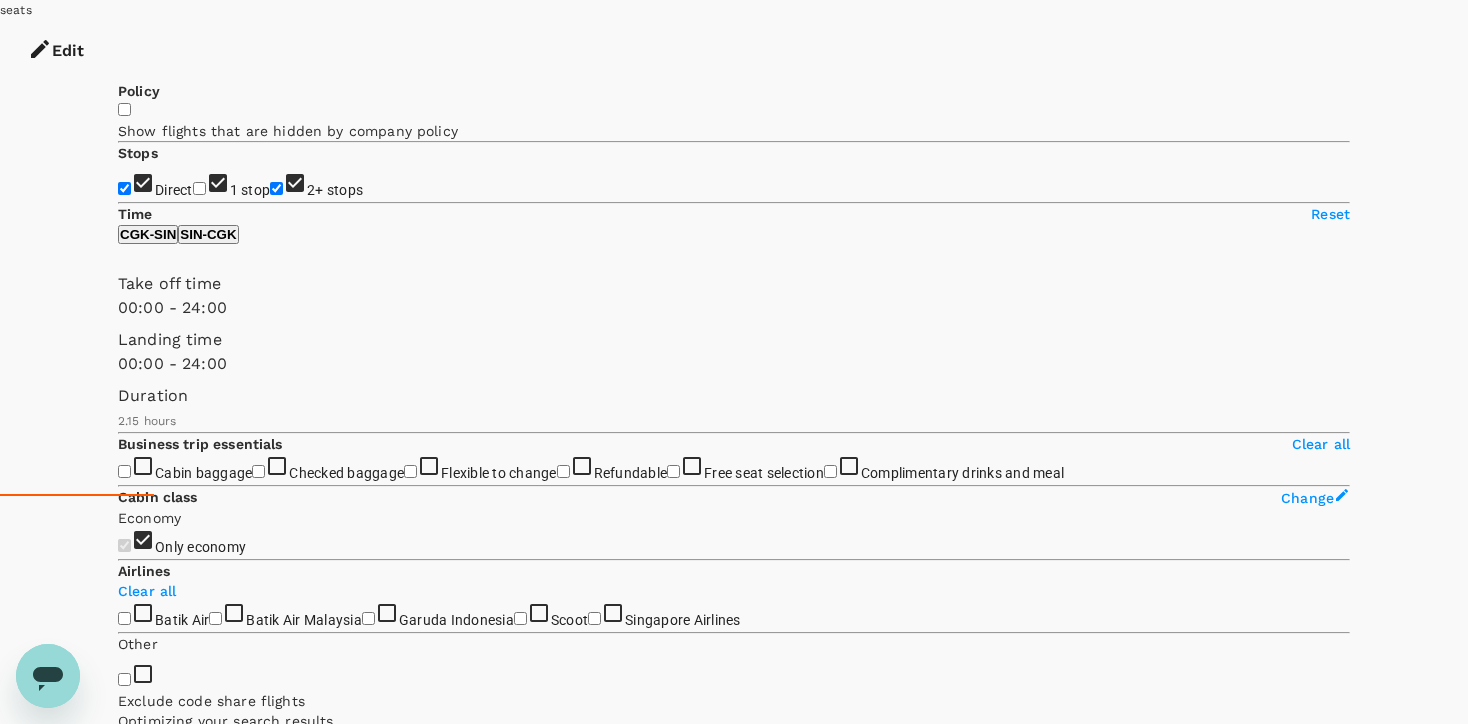 checkbox on "false" 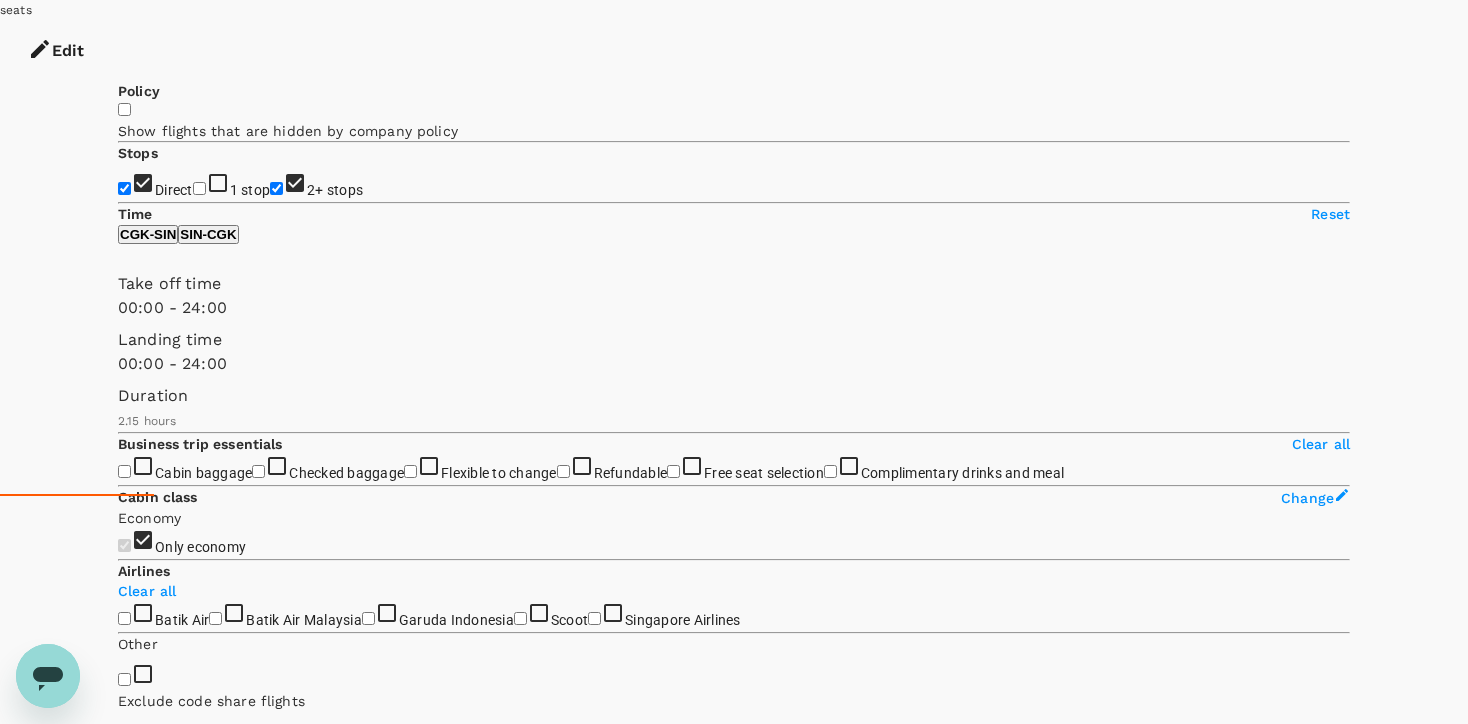 click on "2+ stops" at bounding box center [276, 188] 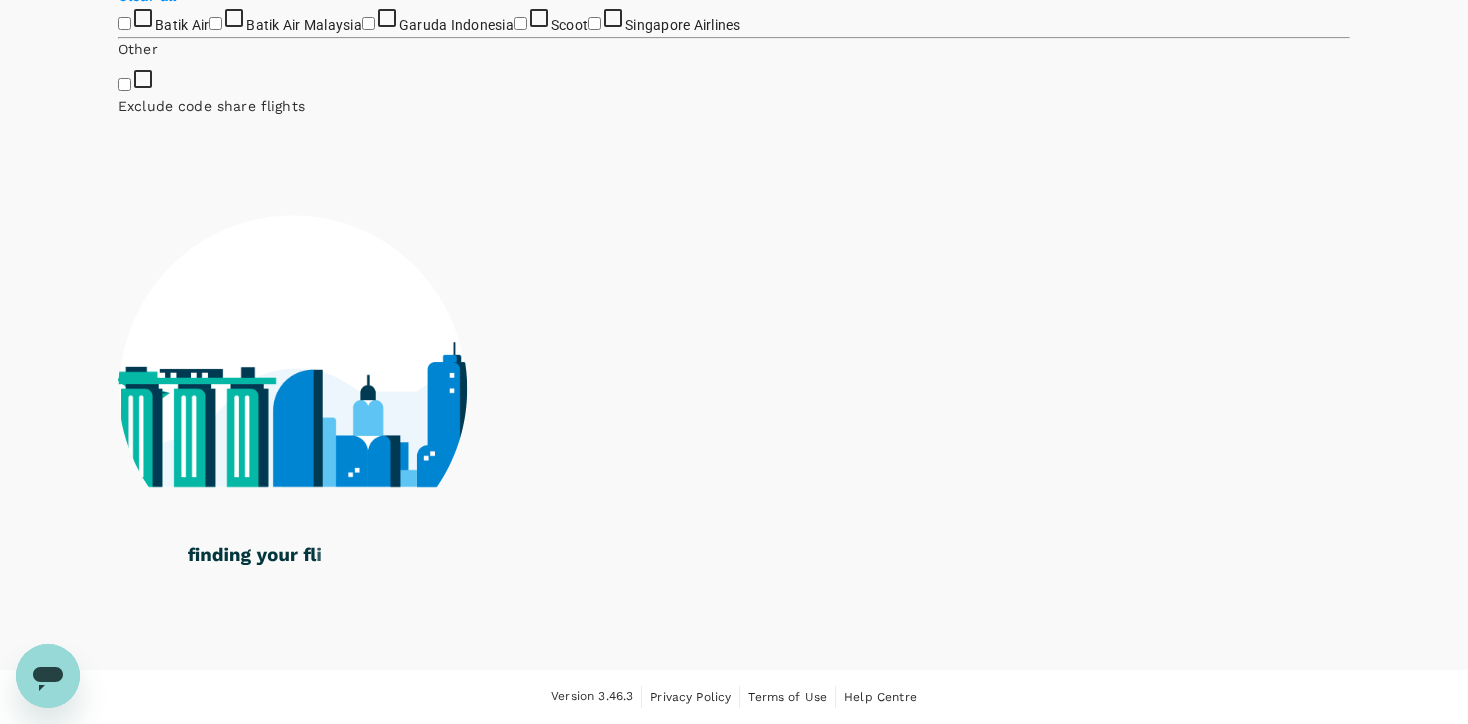 scroll, scrollTop: 924, scrollLeft: 0, axis: vertical 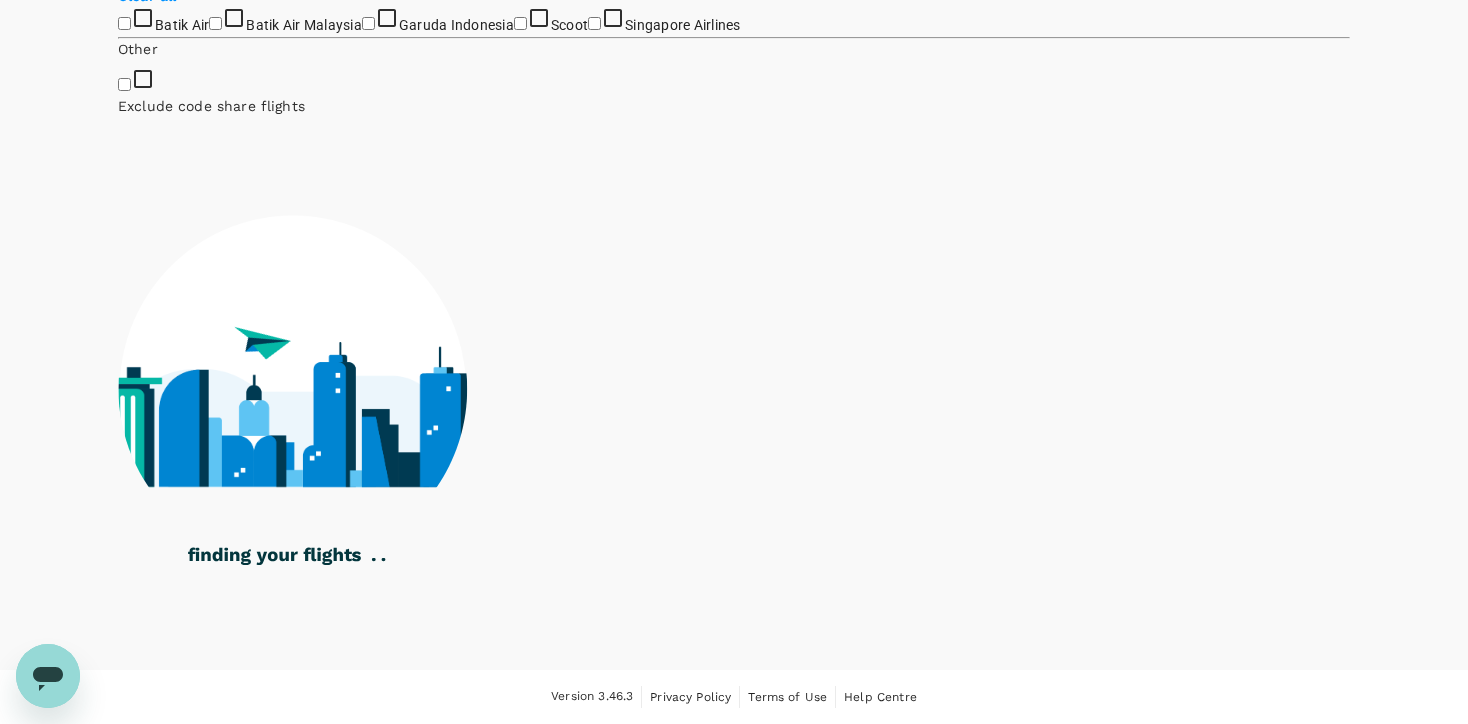 click on "Garuda Indonesia" at bounding box center [368, 23] 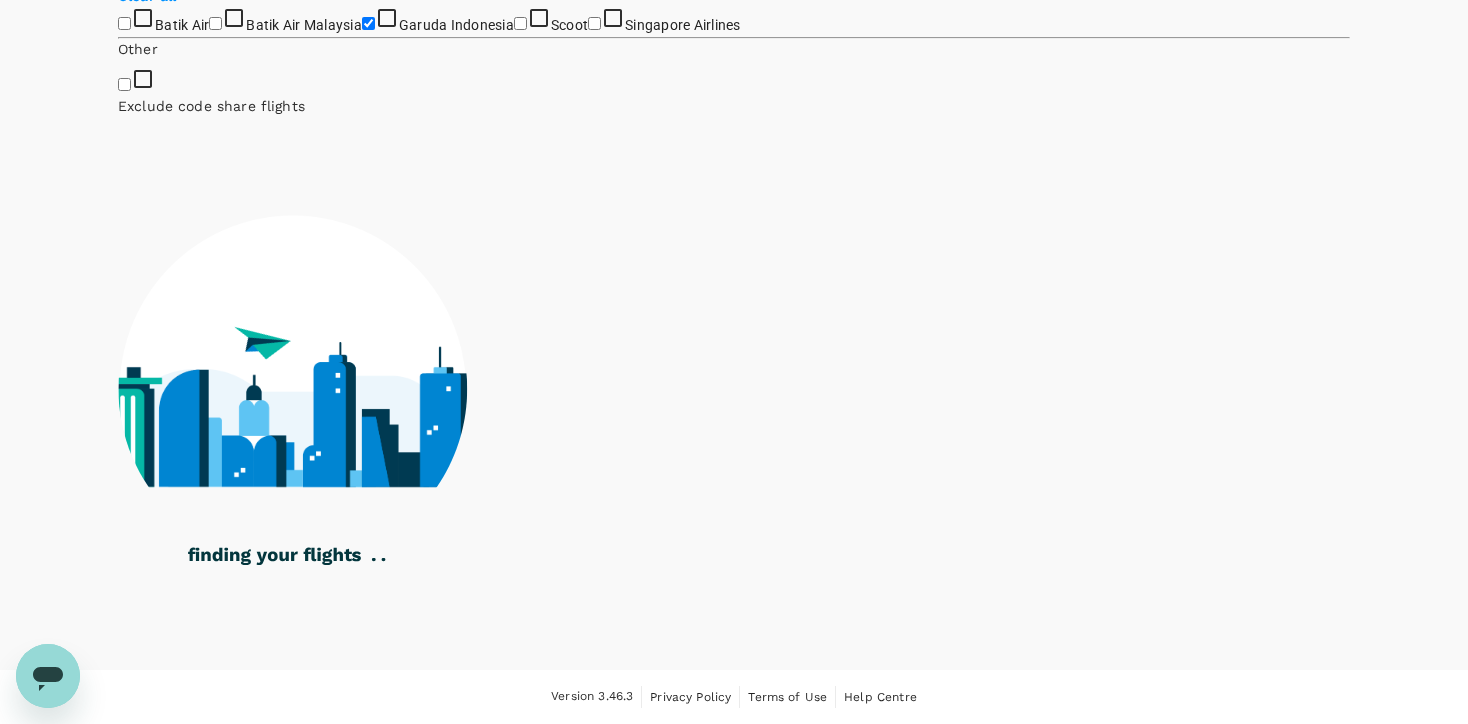 checkbox on "true" 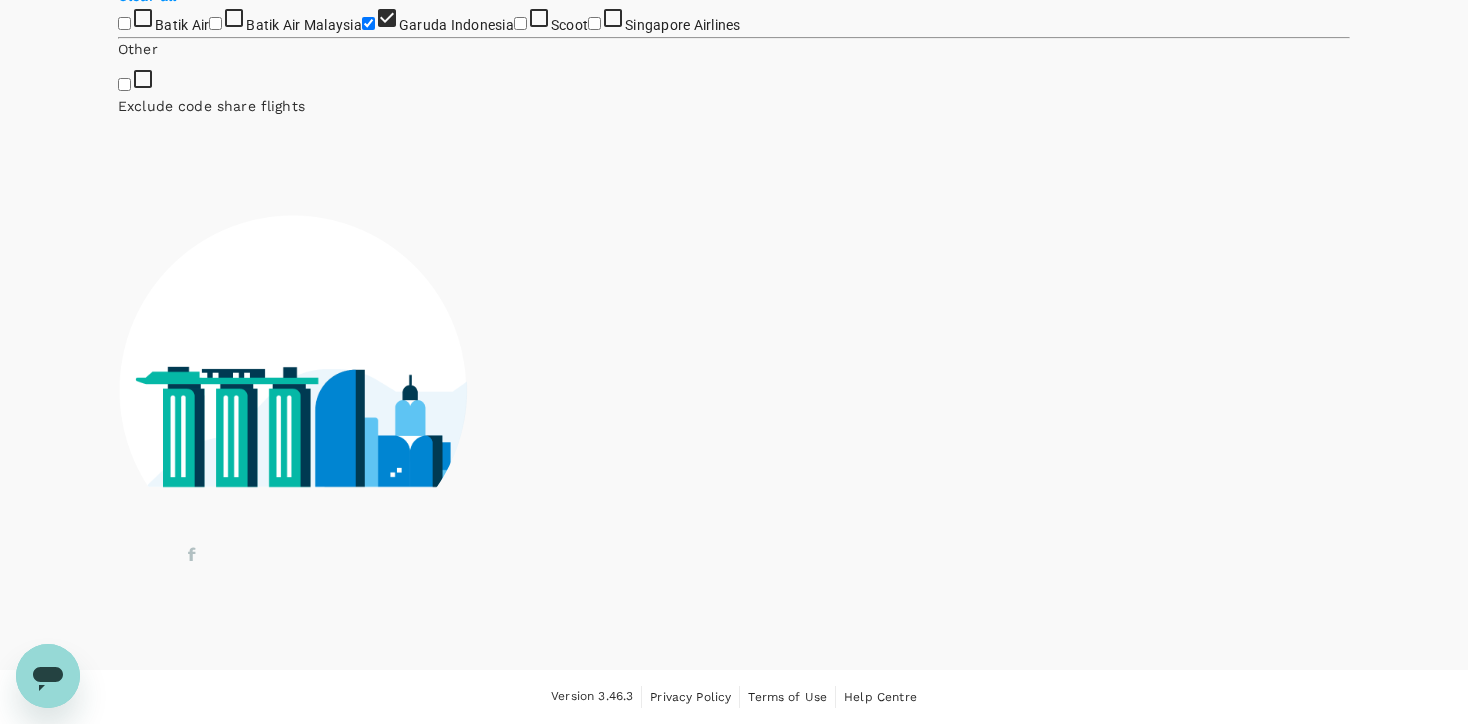 click on "Singapore Airlines" at bounding box center [594, 23] 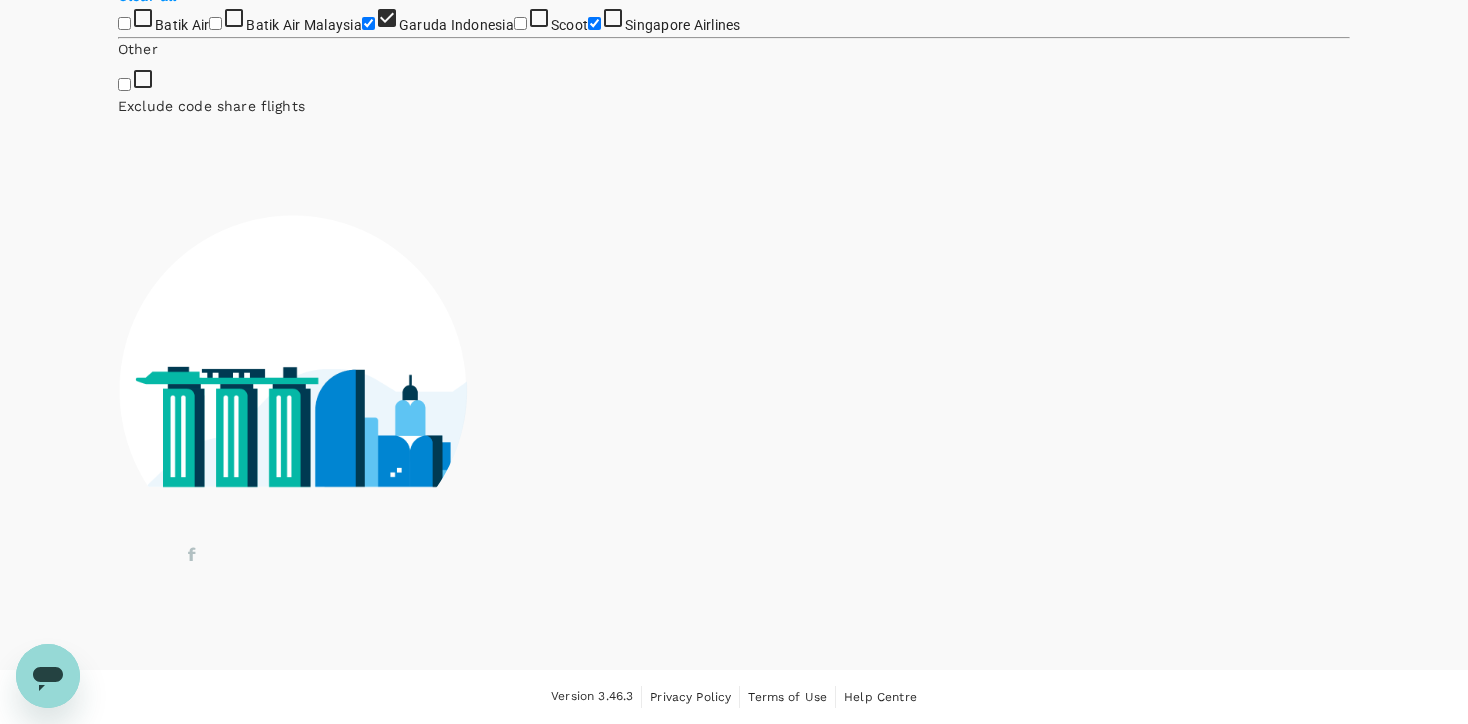 checkbox on "true" 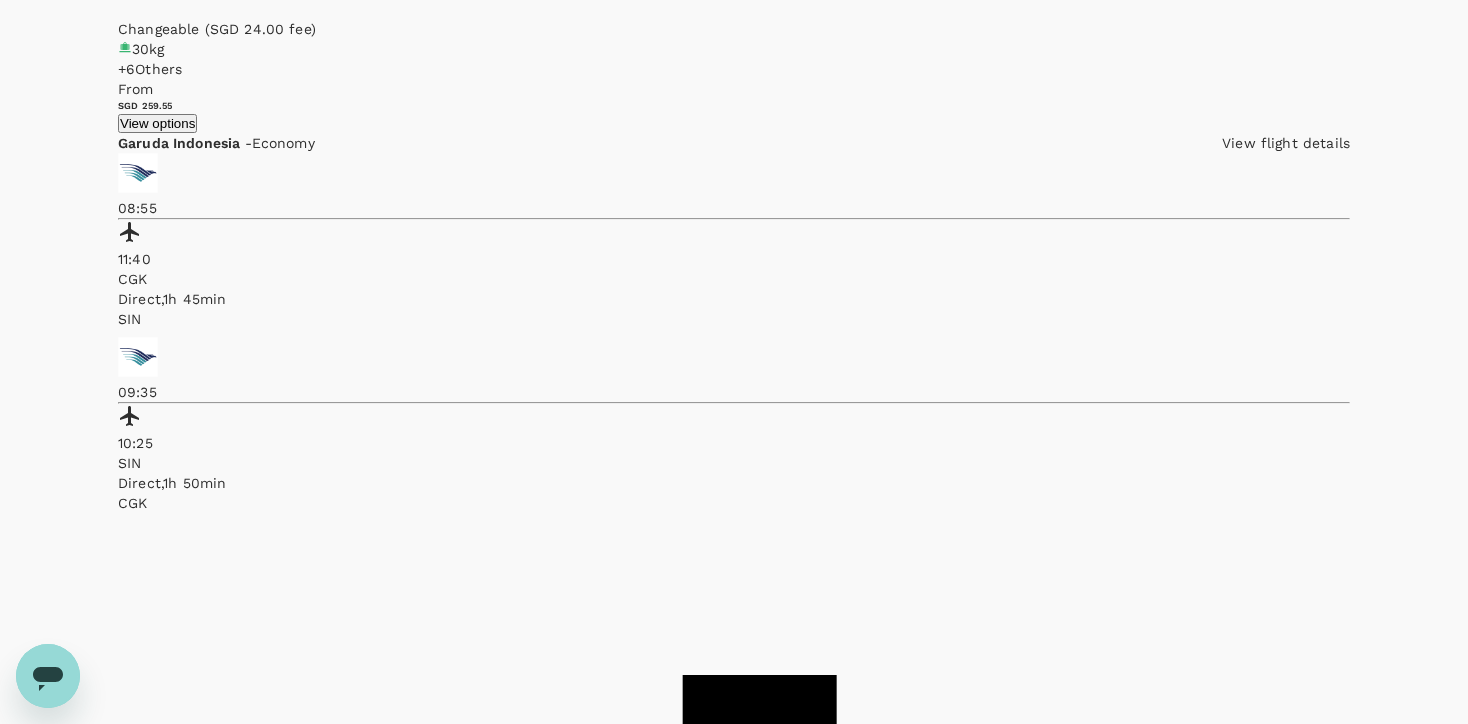 scroll, scrollTop: 3932, scrollLeft: 0, axis: vertical 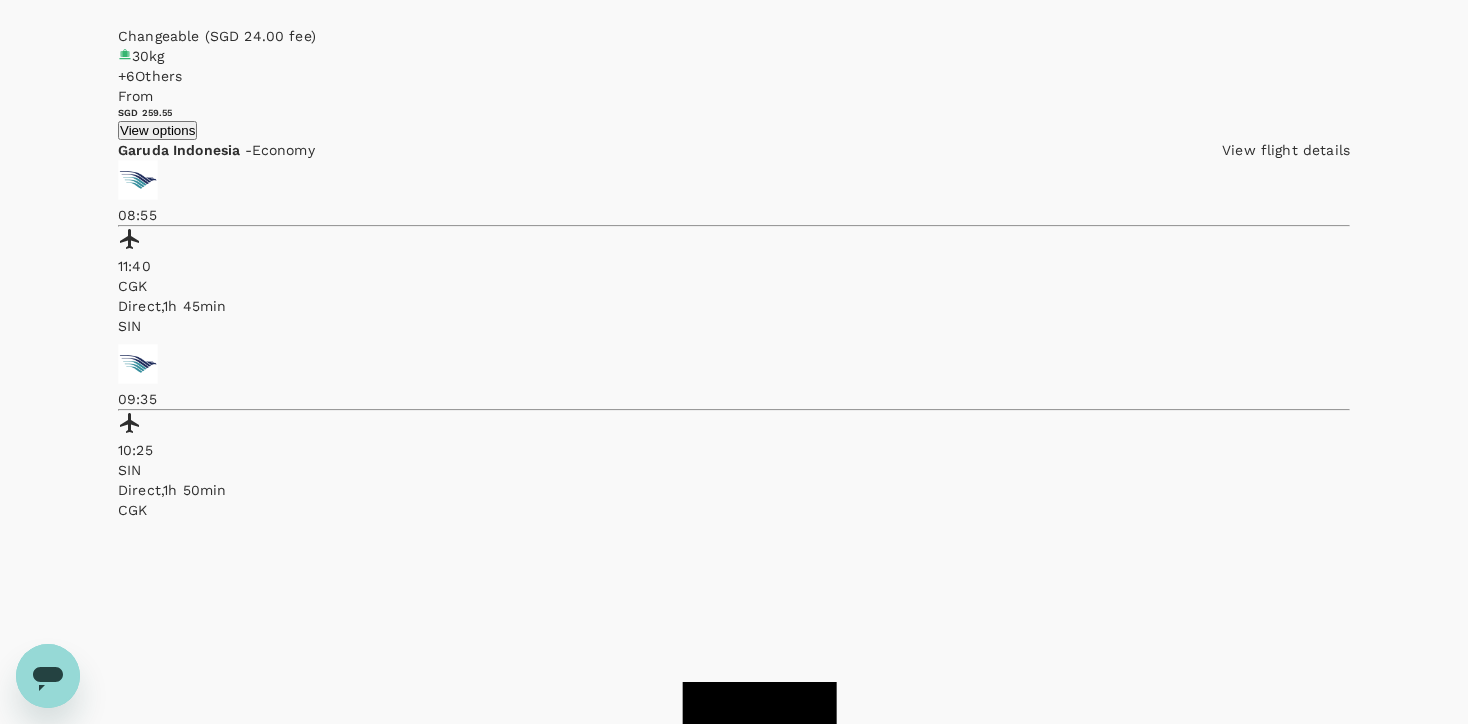 type on "1170" 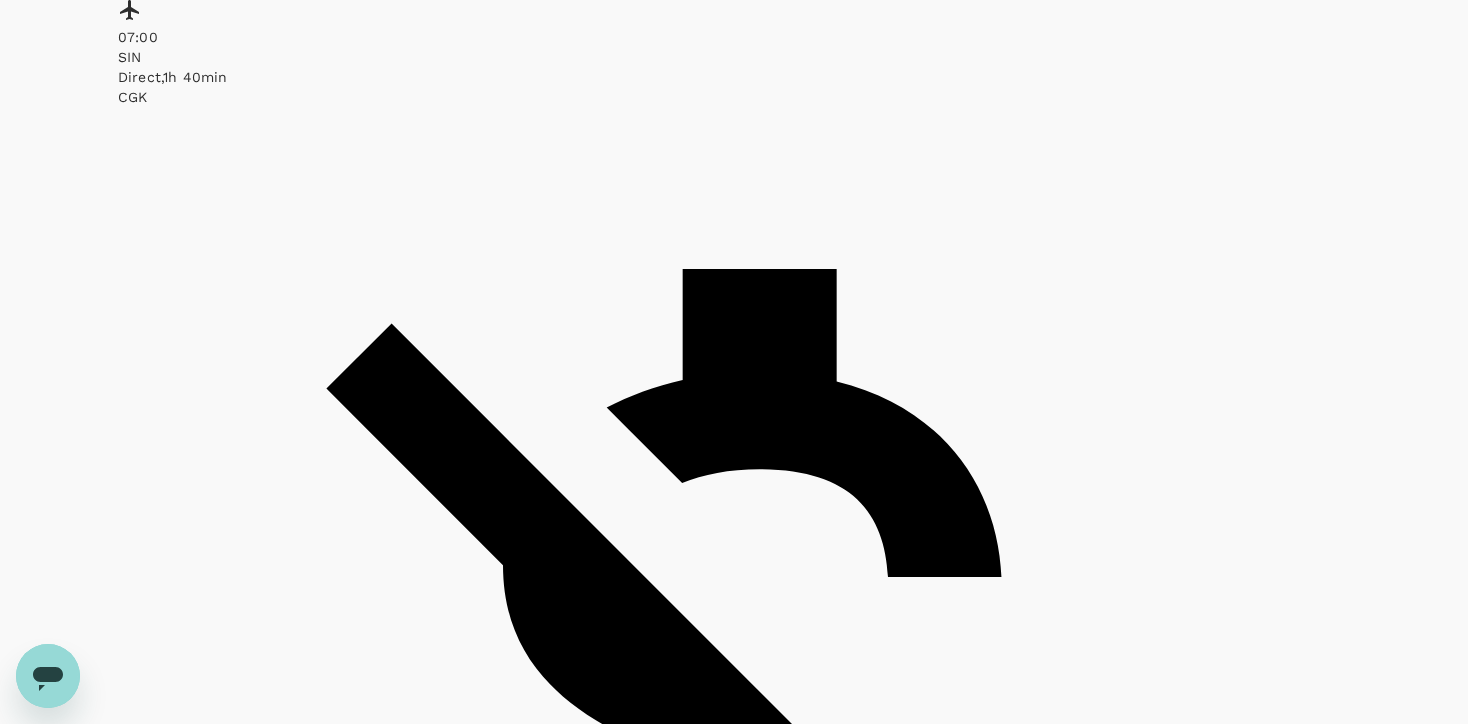 scroll, scrollTop: 1347, scrollLeft: 0, axis: vertical 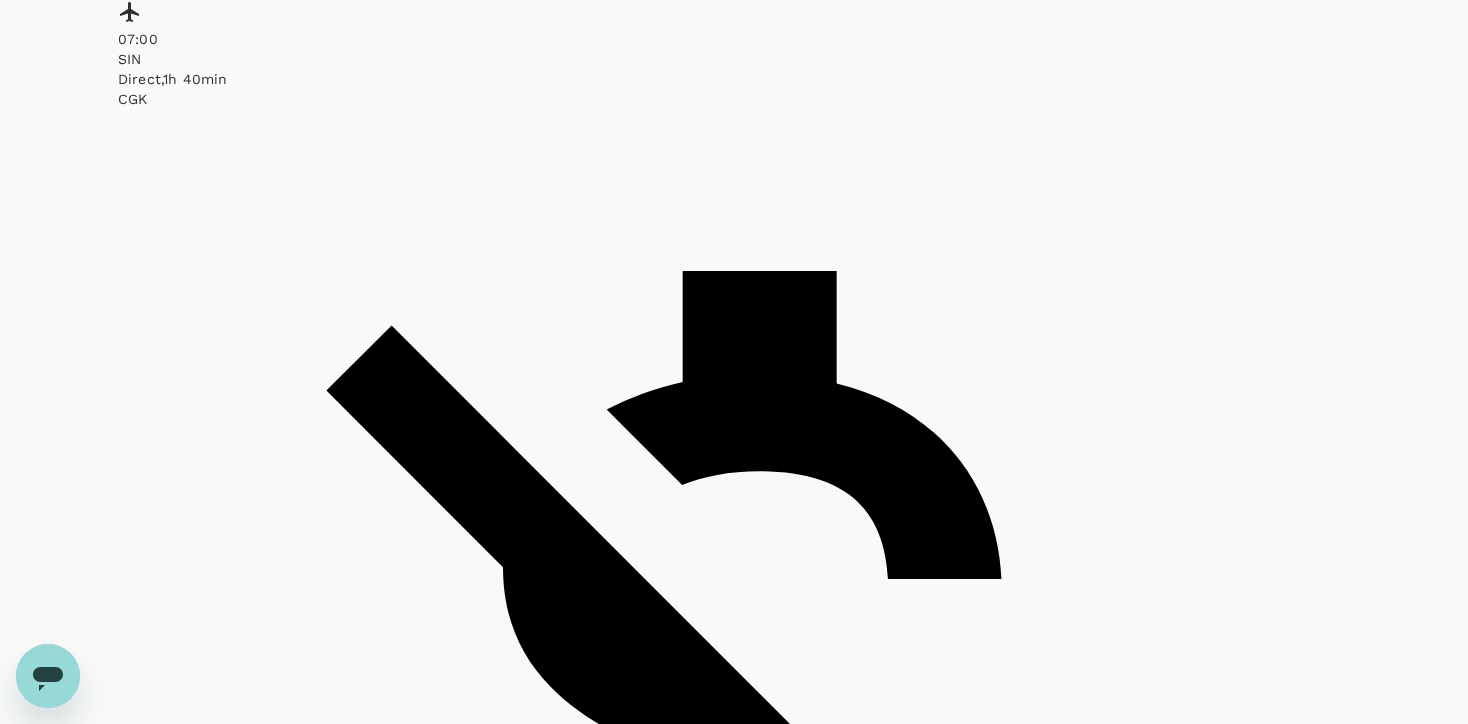 click on "Singapore Airlines" at bounding box center [1092, -501] 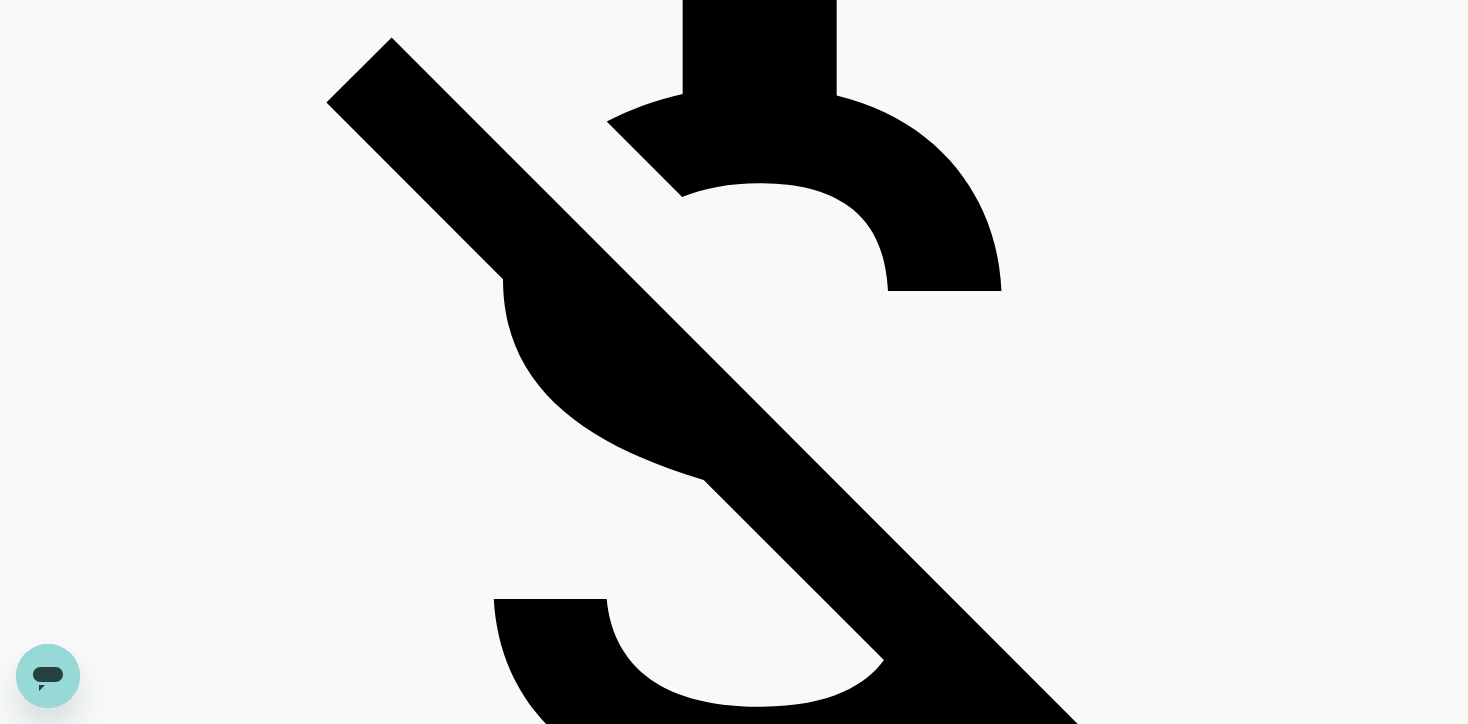scroll, scrollTop: 4711, scrollLeft: 0, axis: vertical 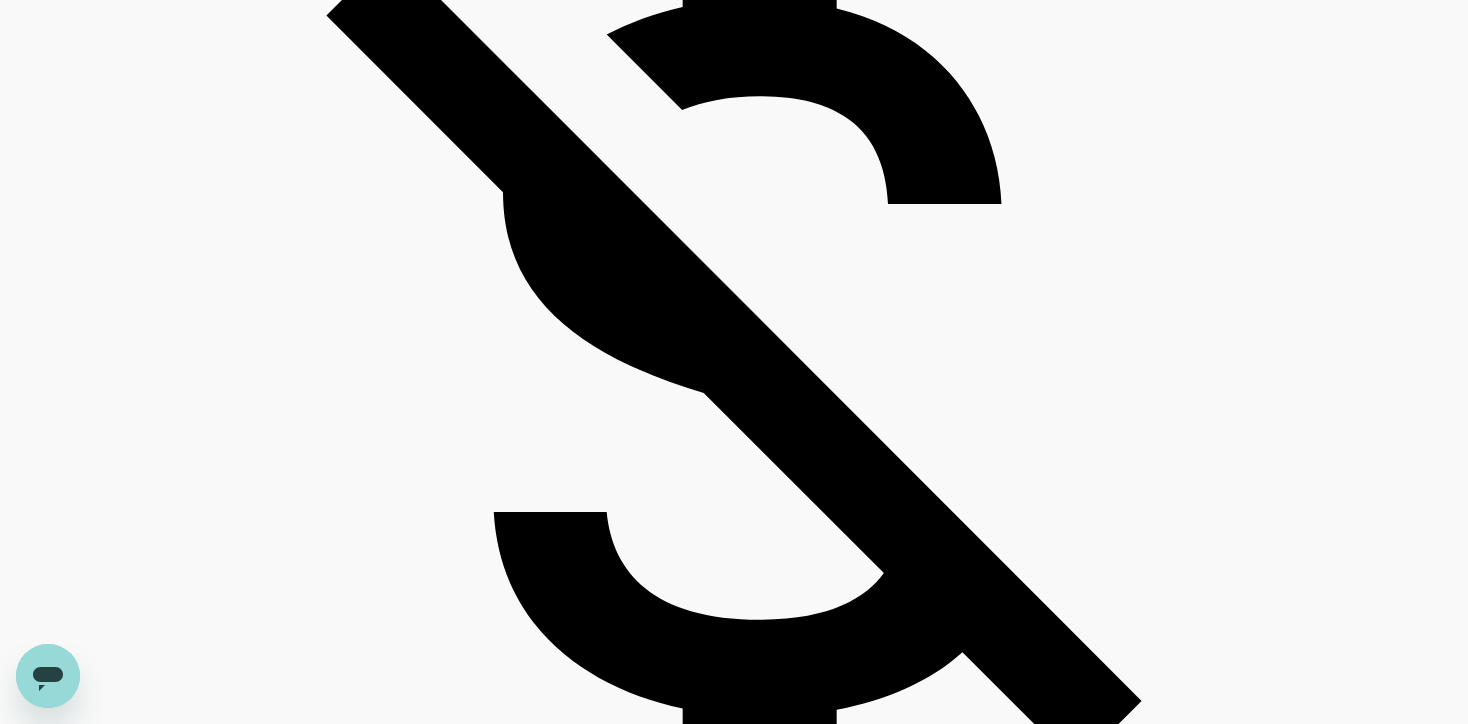 click on "2" at bounding box center (123, 56482) 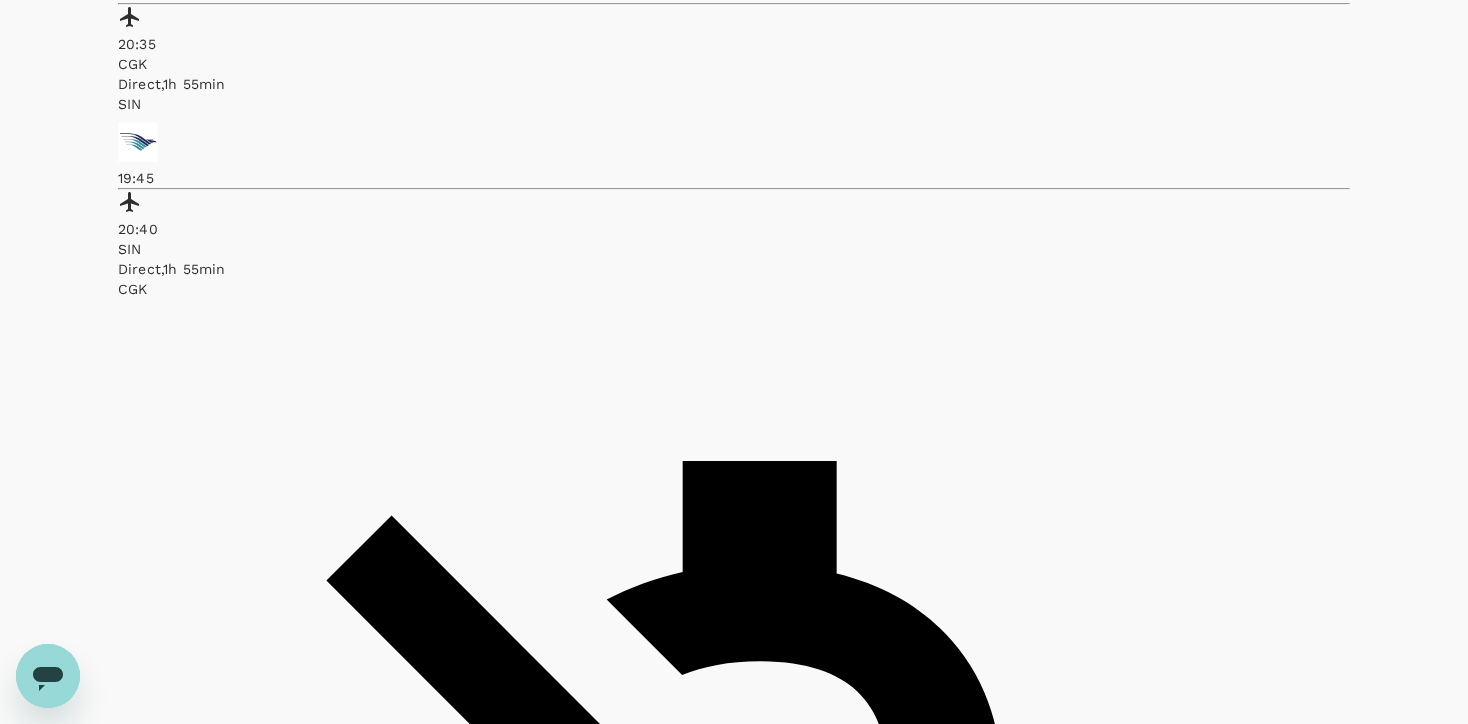 scroll, scrollTop: 1155, scrollLeft: 0, axis: vertical 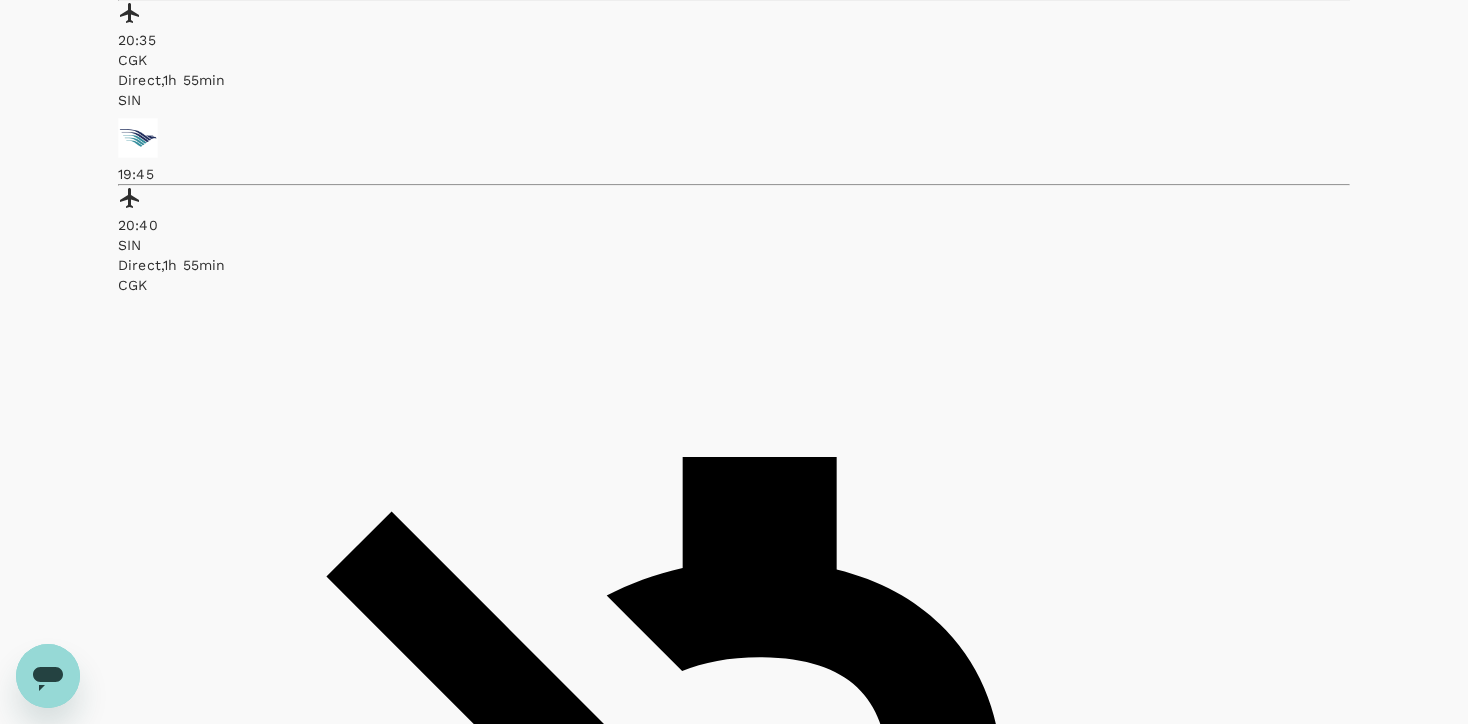 click on "Changeable (SGD 24.00 fee)" at bounding box center [217, 17785] 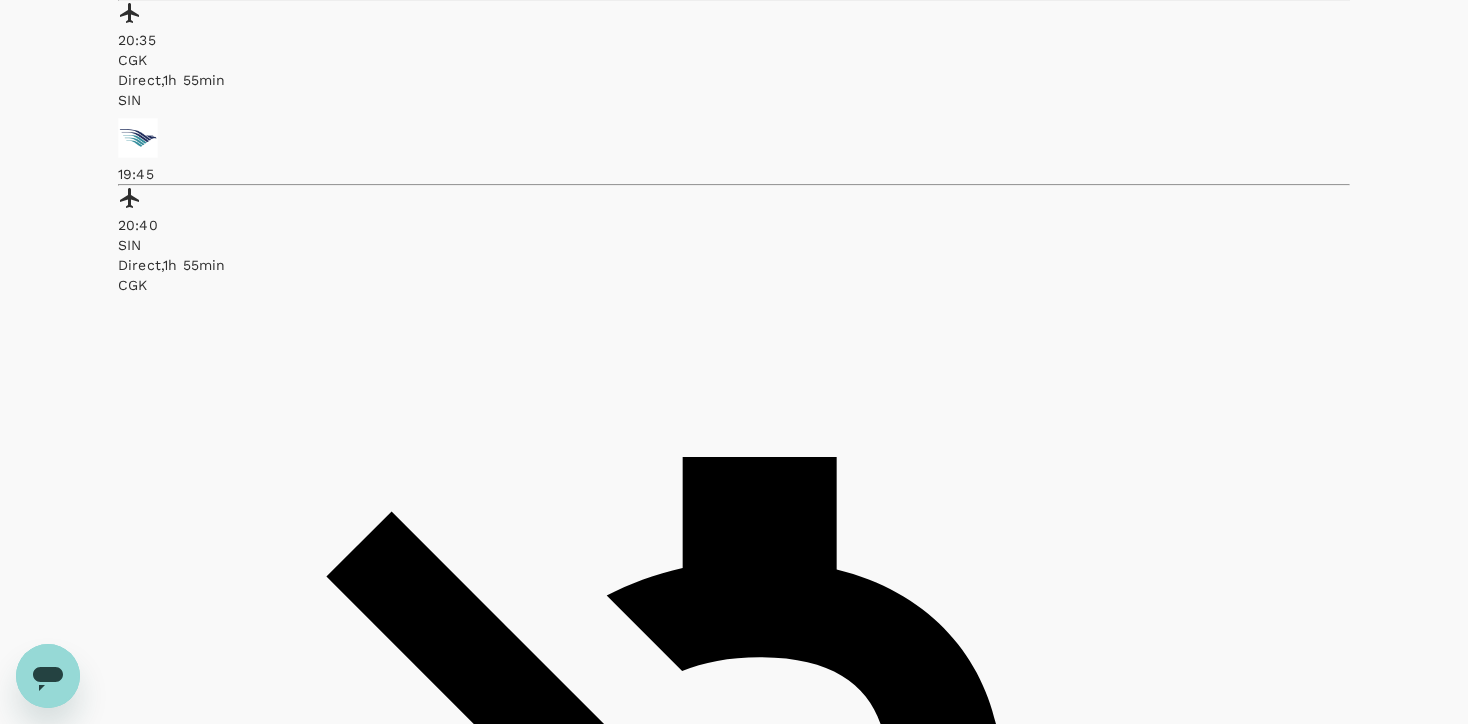 click 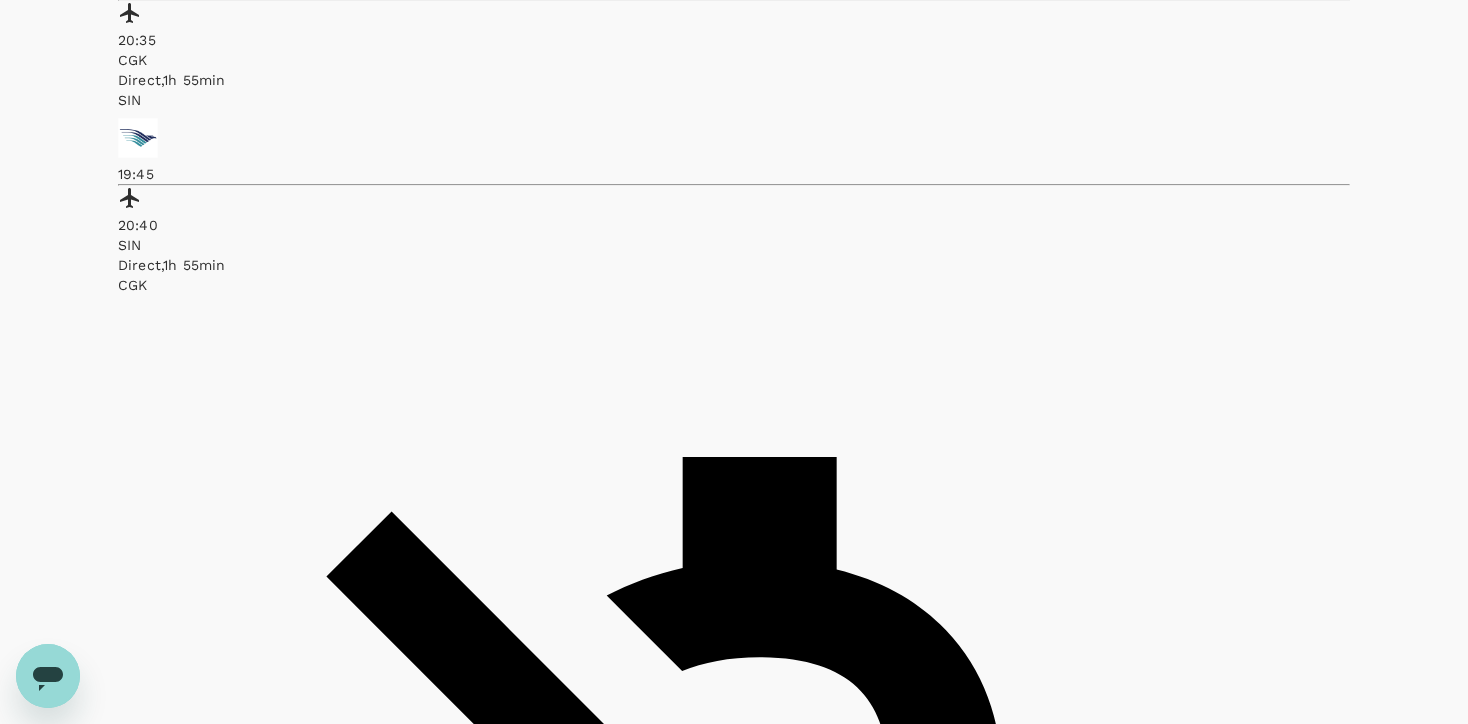 click on "View options" at bounding box center [157, 17879] 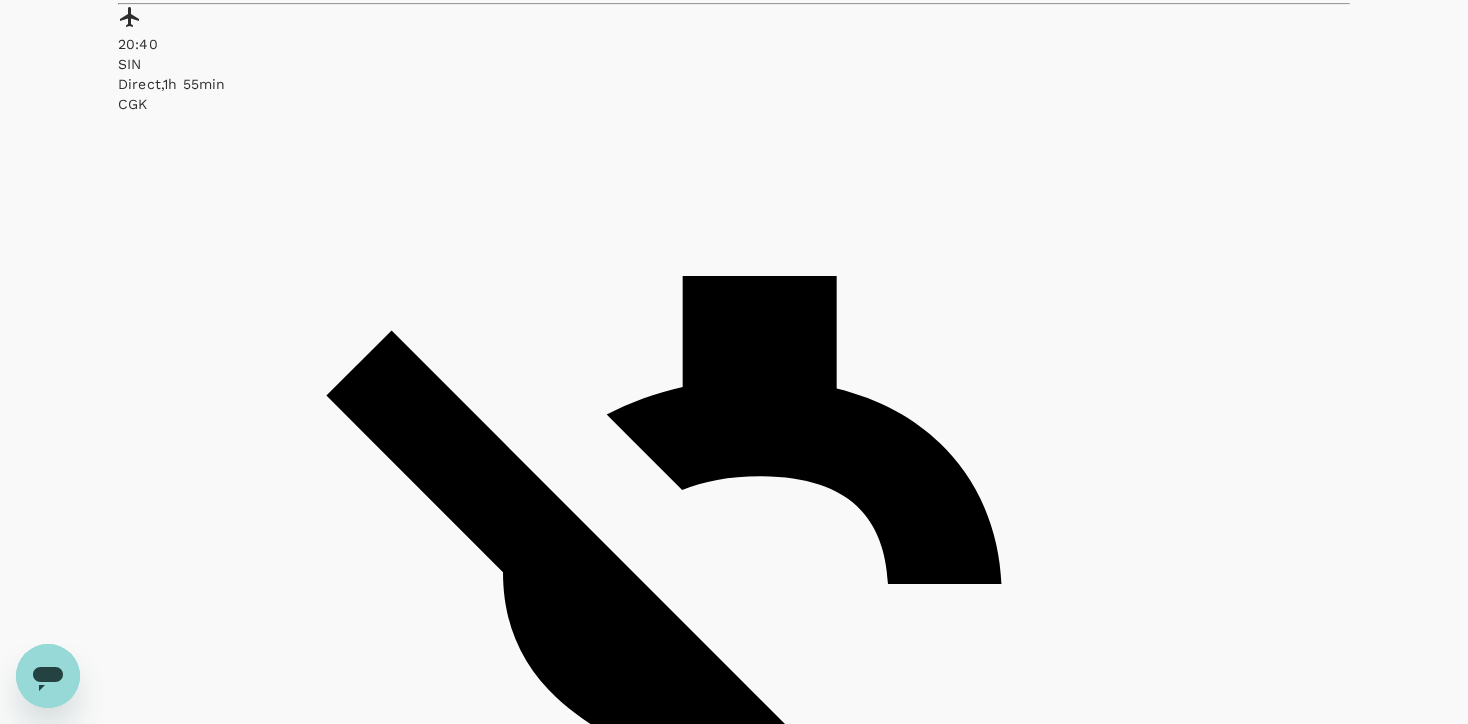 scroll, scrollTop: 1421, scrollLeft: 0, axis: vertical 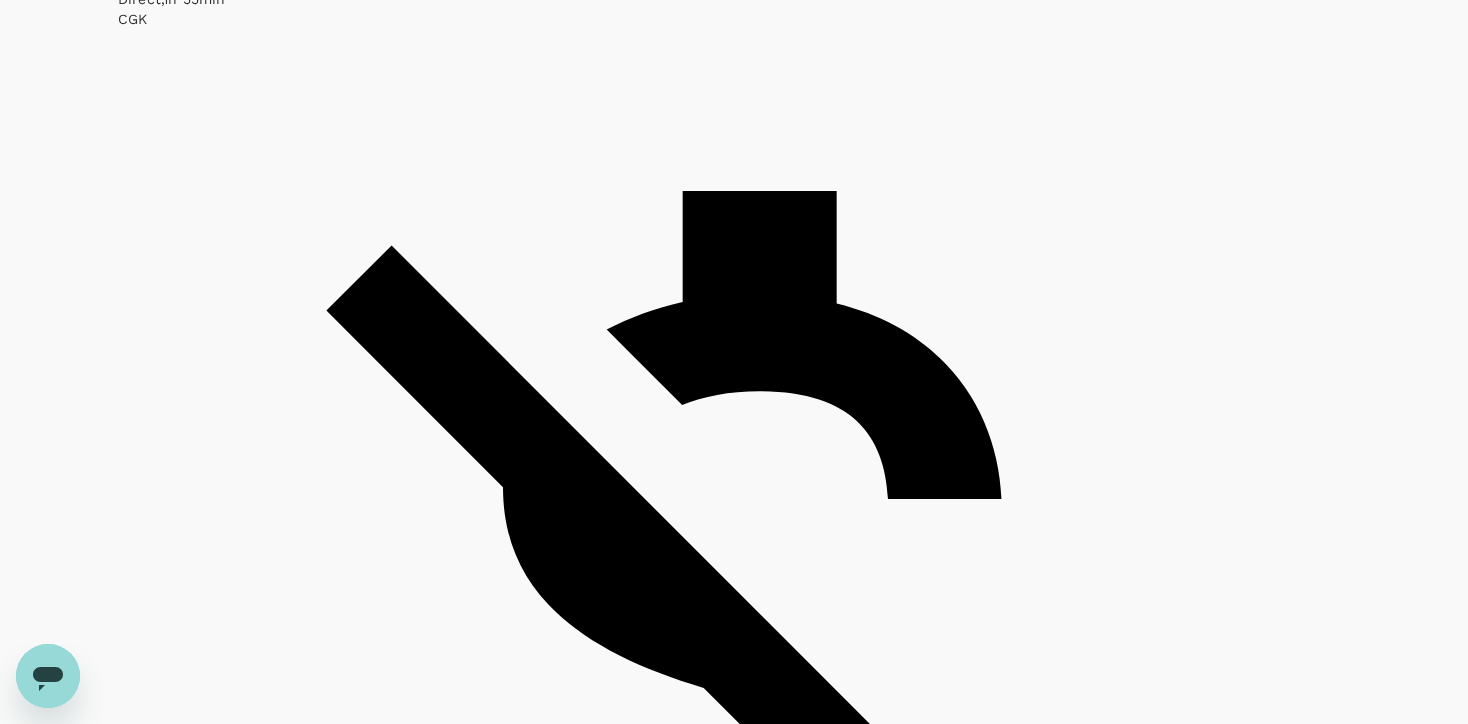 click on "Show more" at bounding box center (361, 19226) 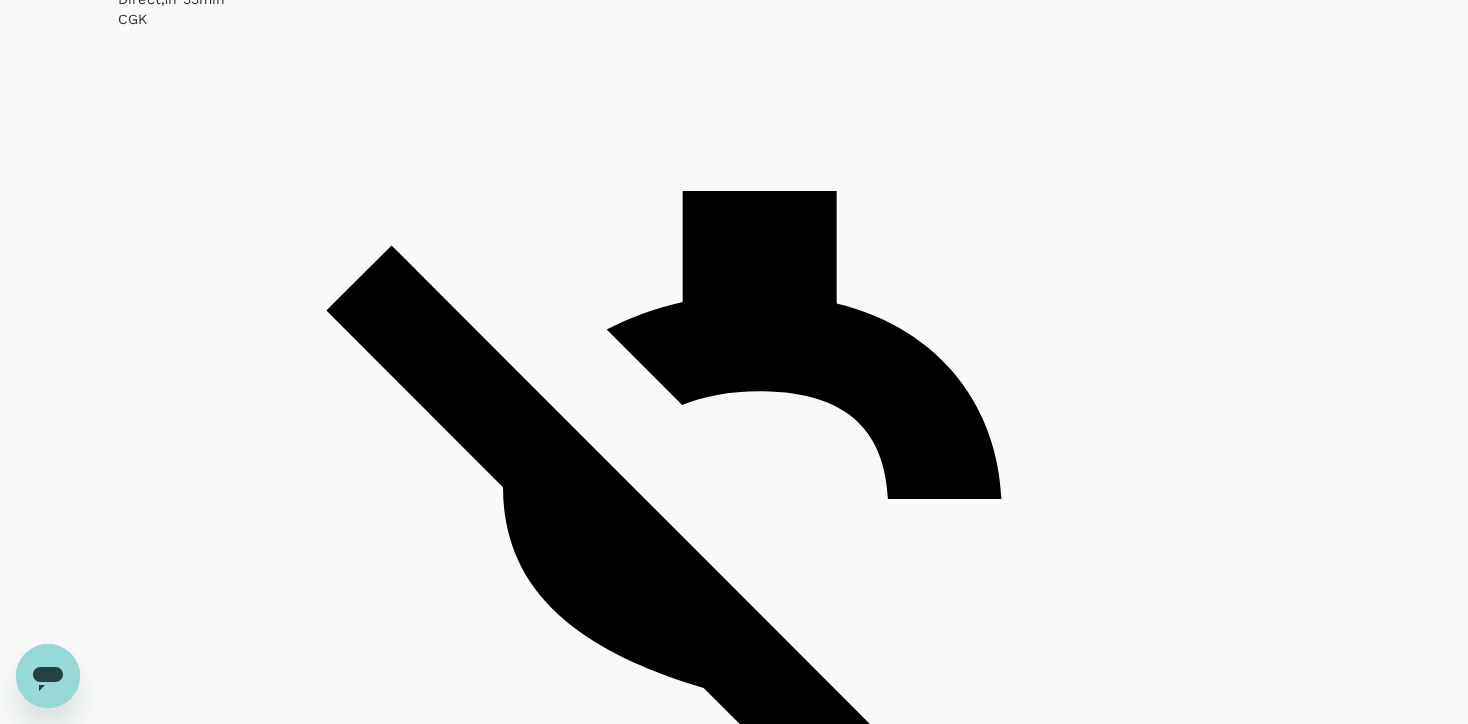 click 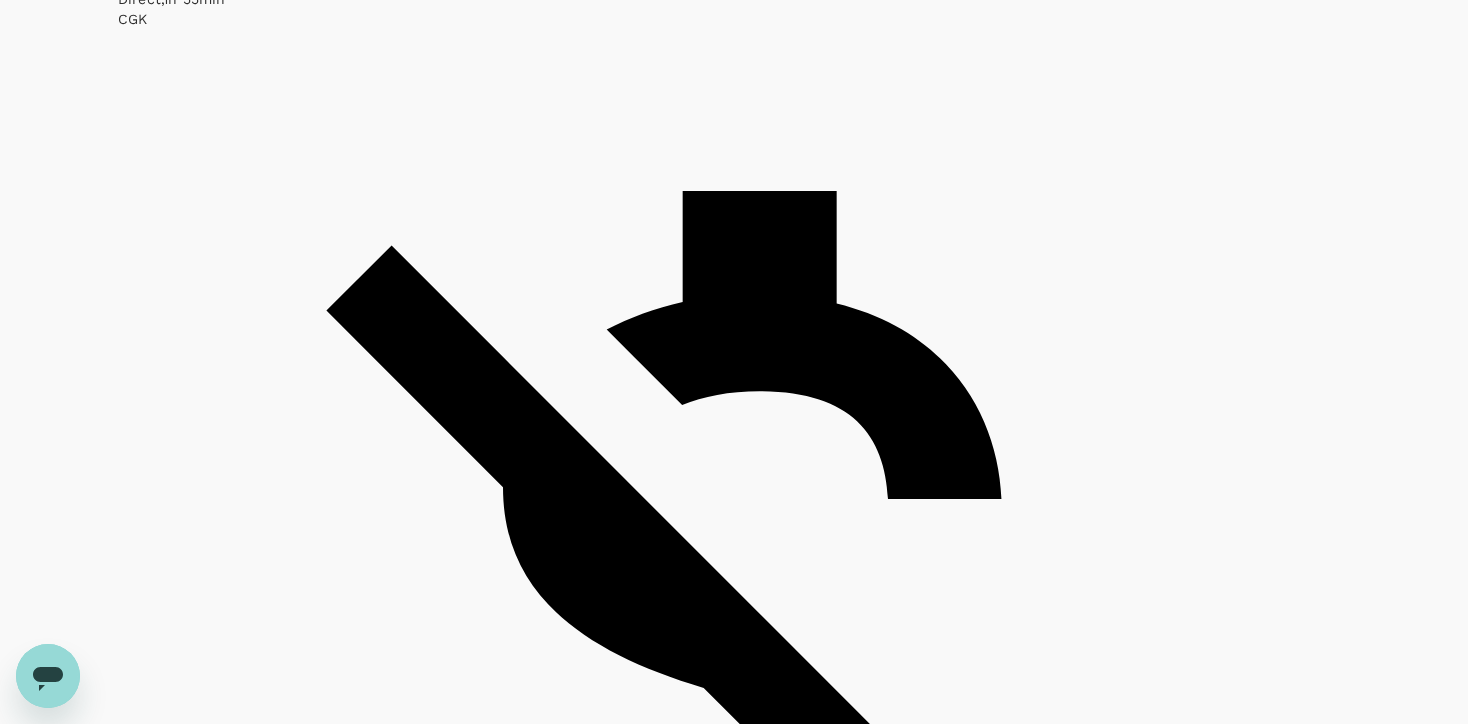 click on "Show more" at bounding box center [769, 19226] 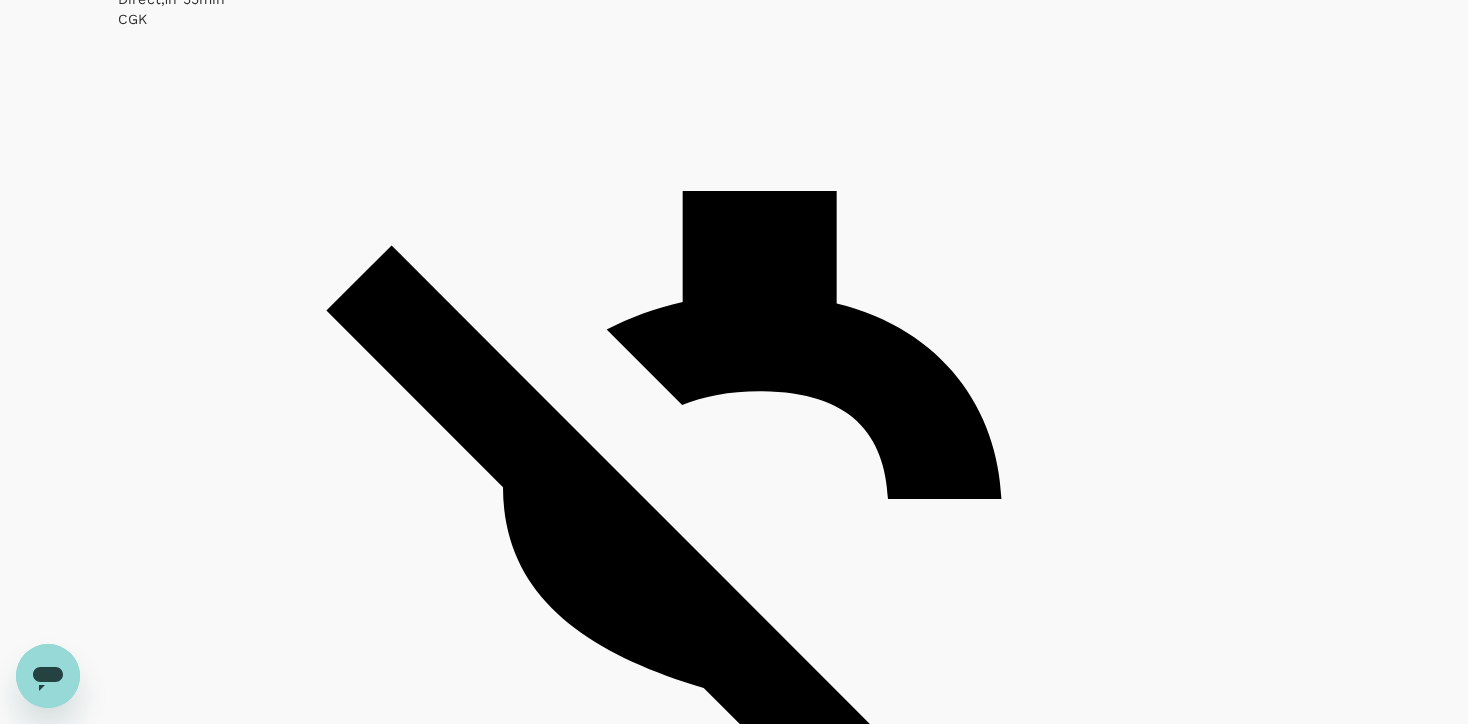 click 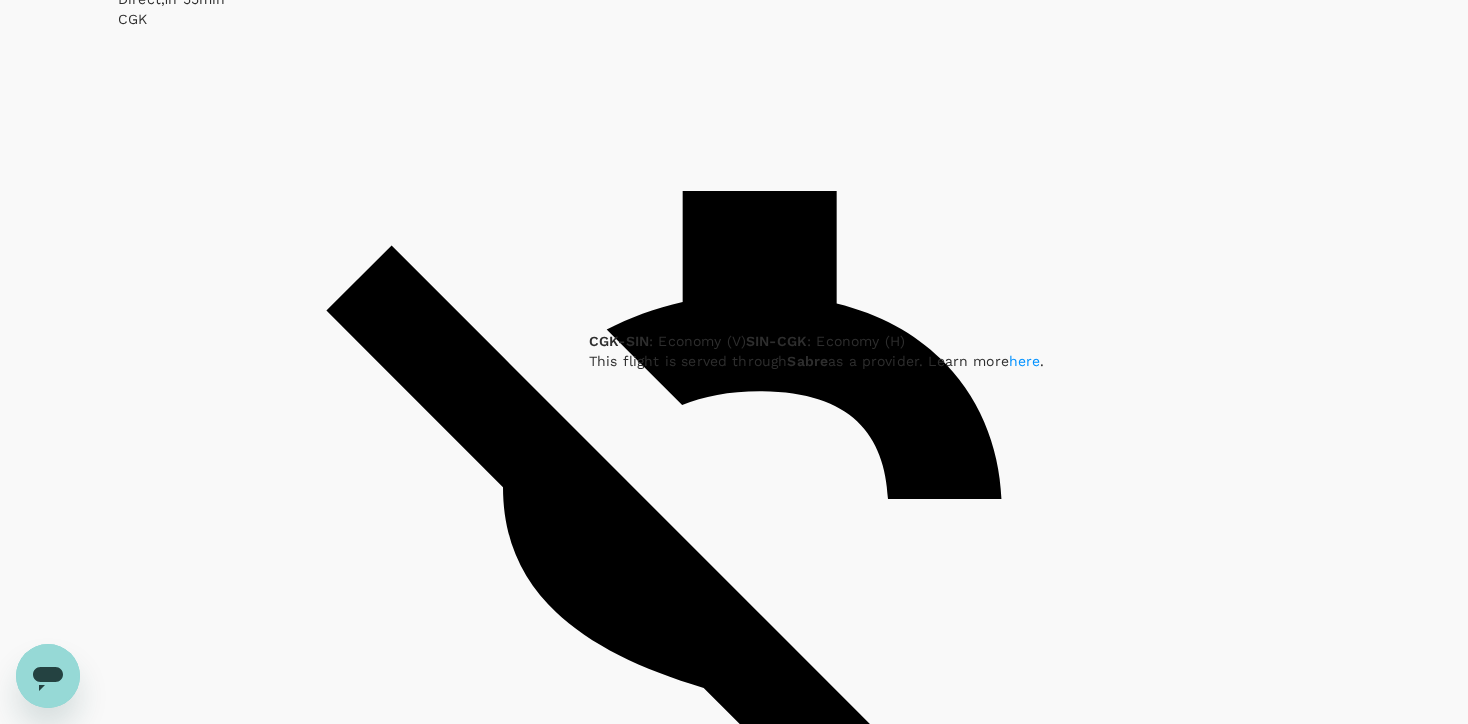 click 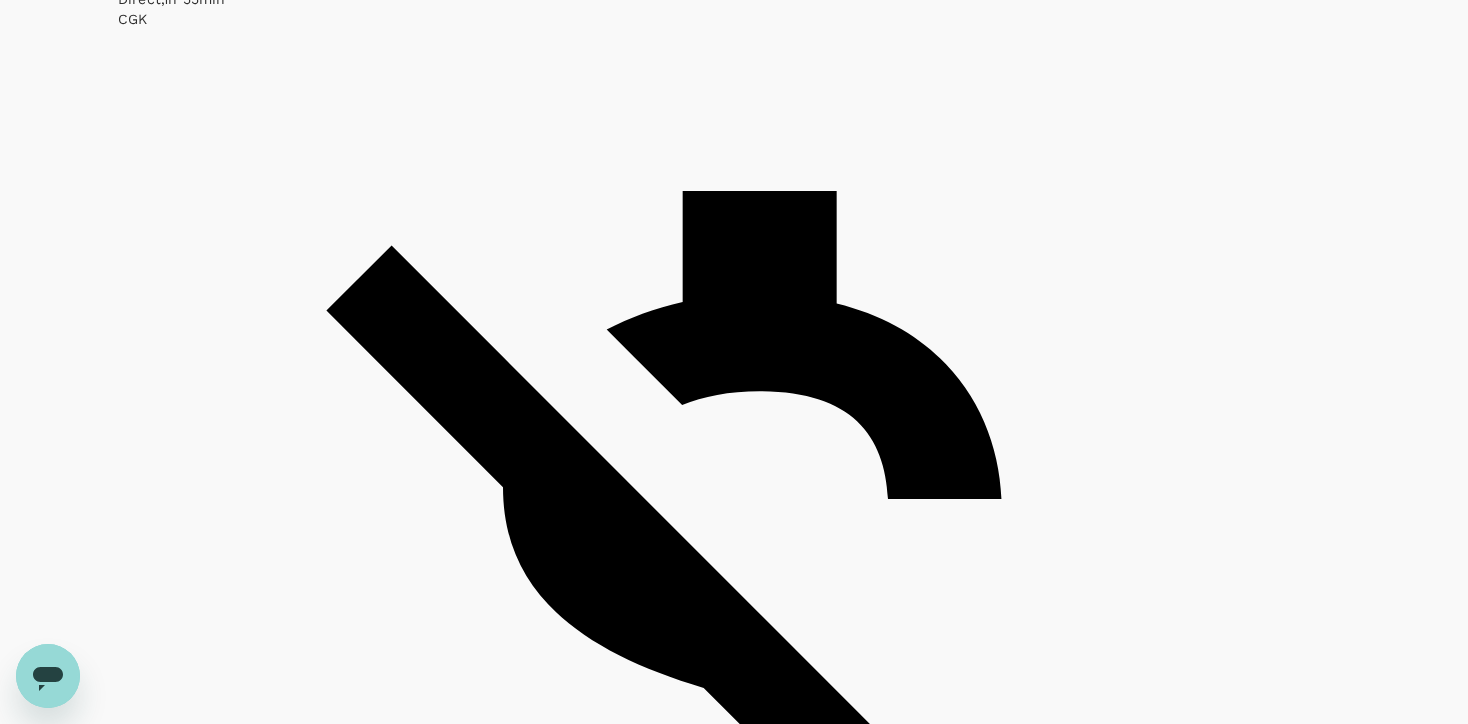 click on "Changeable (SGD 24.00 fee)" at bounding box center [217, 17519] 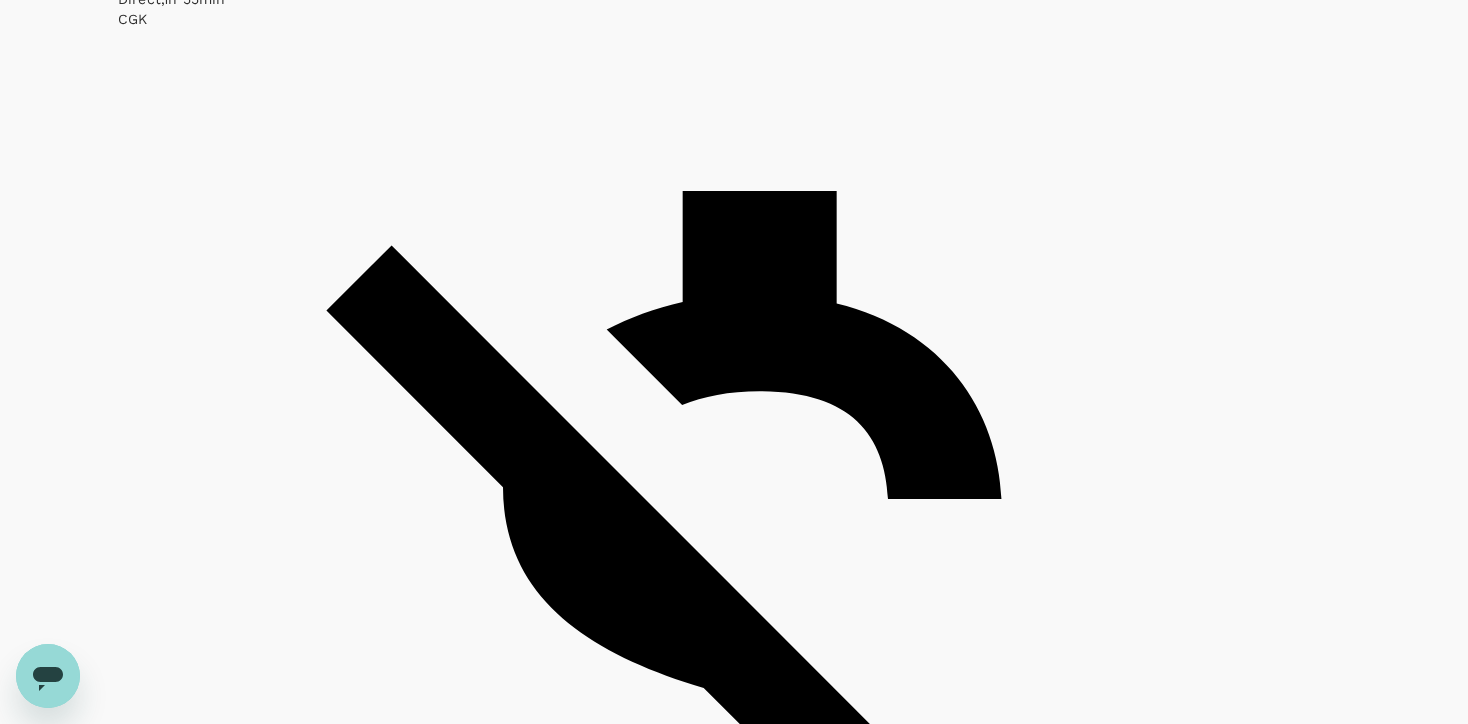 click 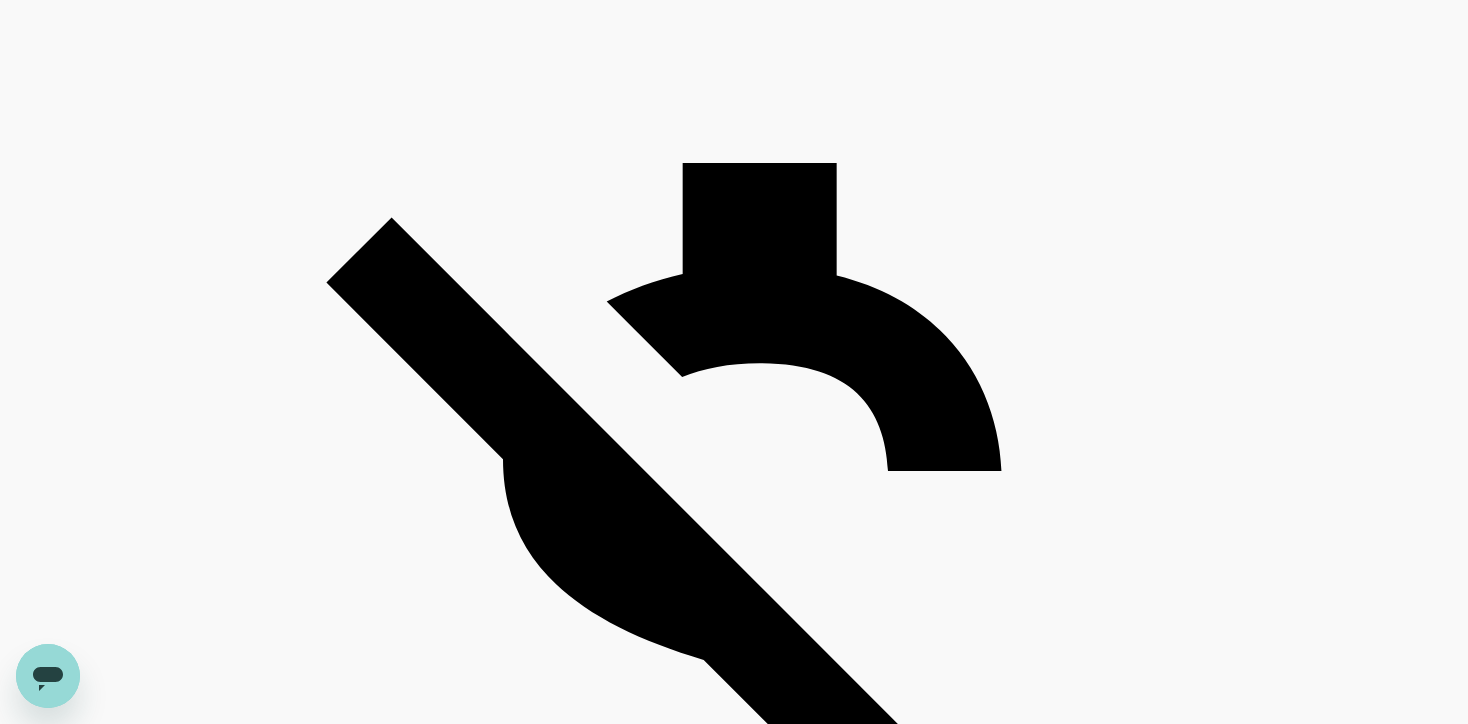 scroll, scrollTop: 1433, scrollLeft: 0, axis: vertical 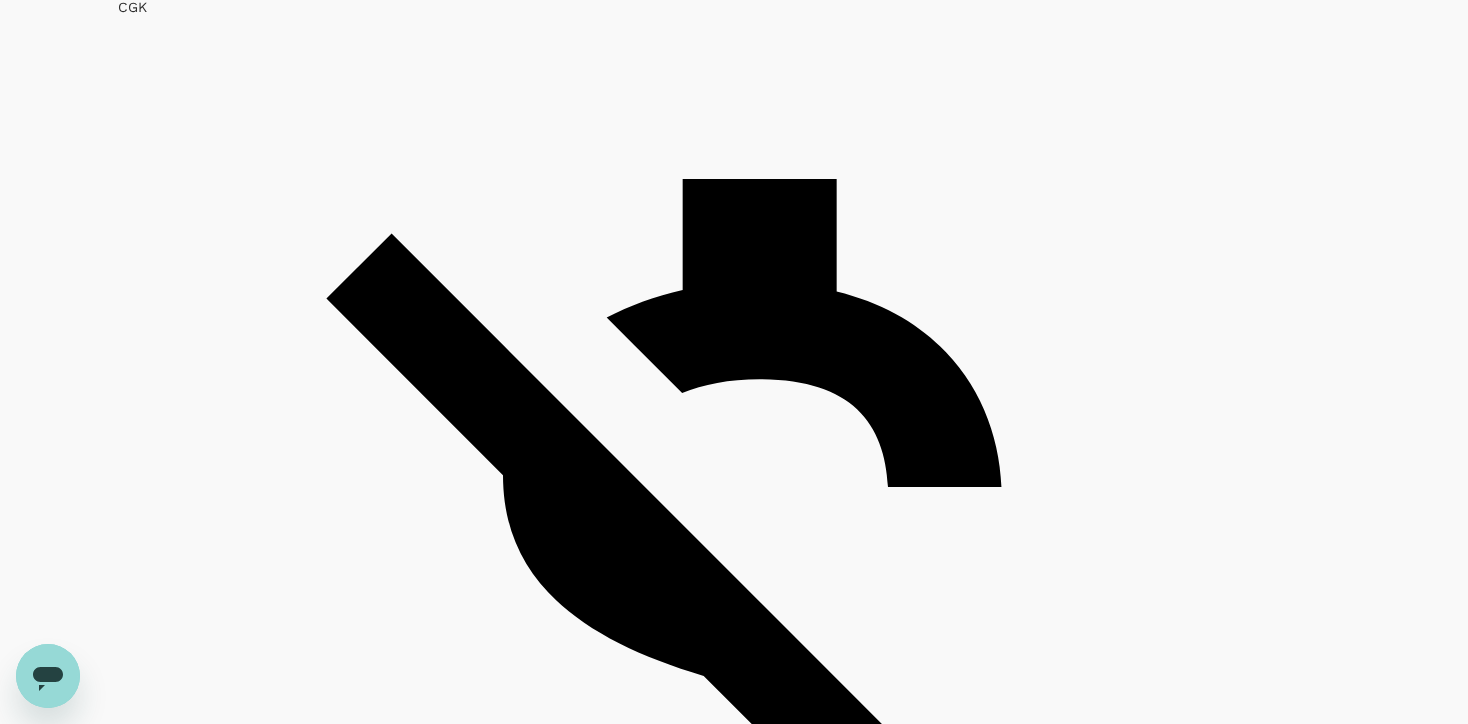 click on "SGD 276.55" at bounding box center (364, 17995) 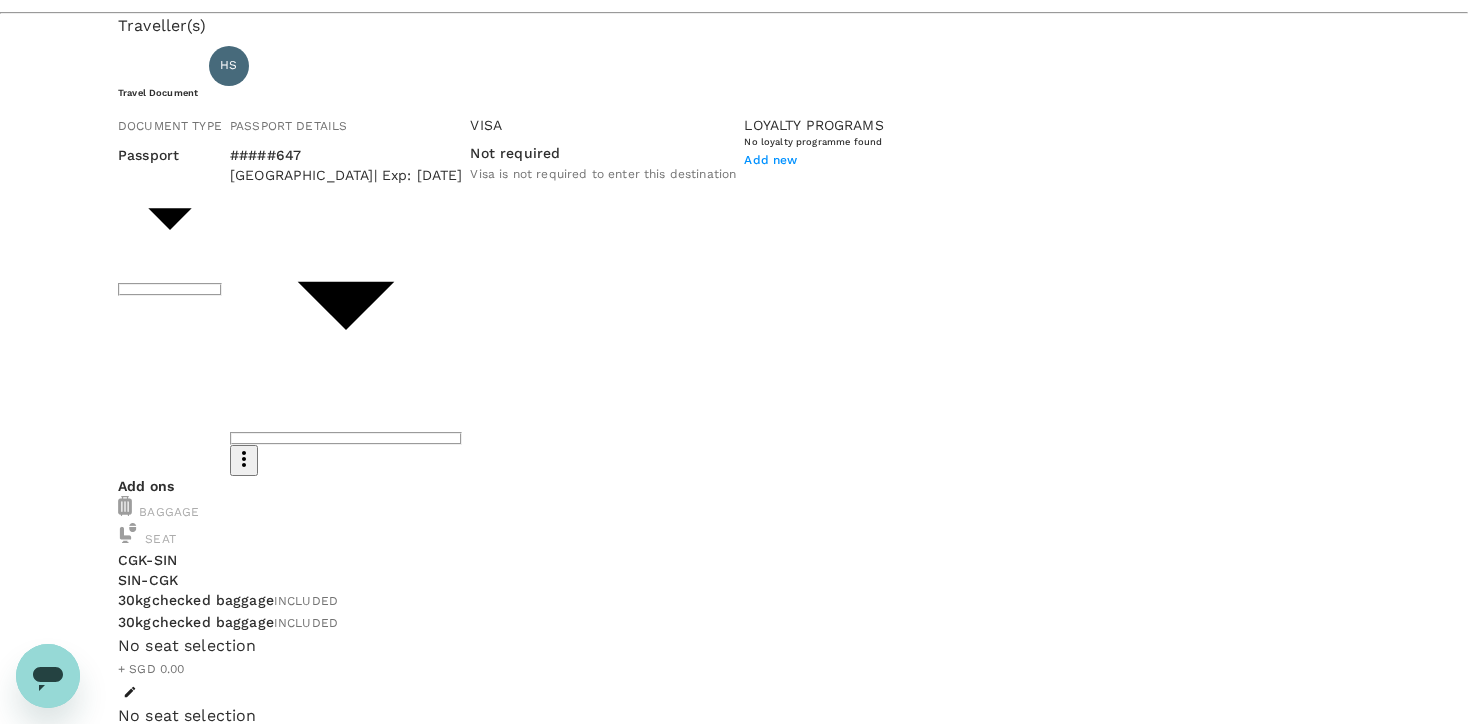 scroll, scrollTop: 91, scrollLeft: 0, axis: vertical 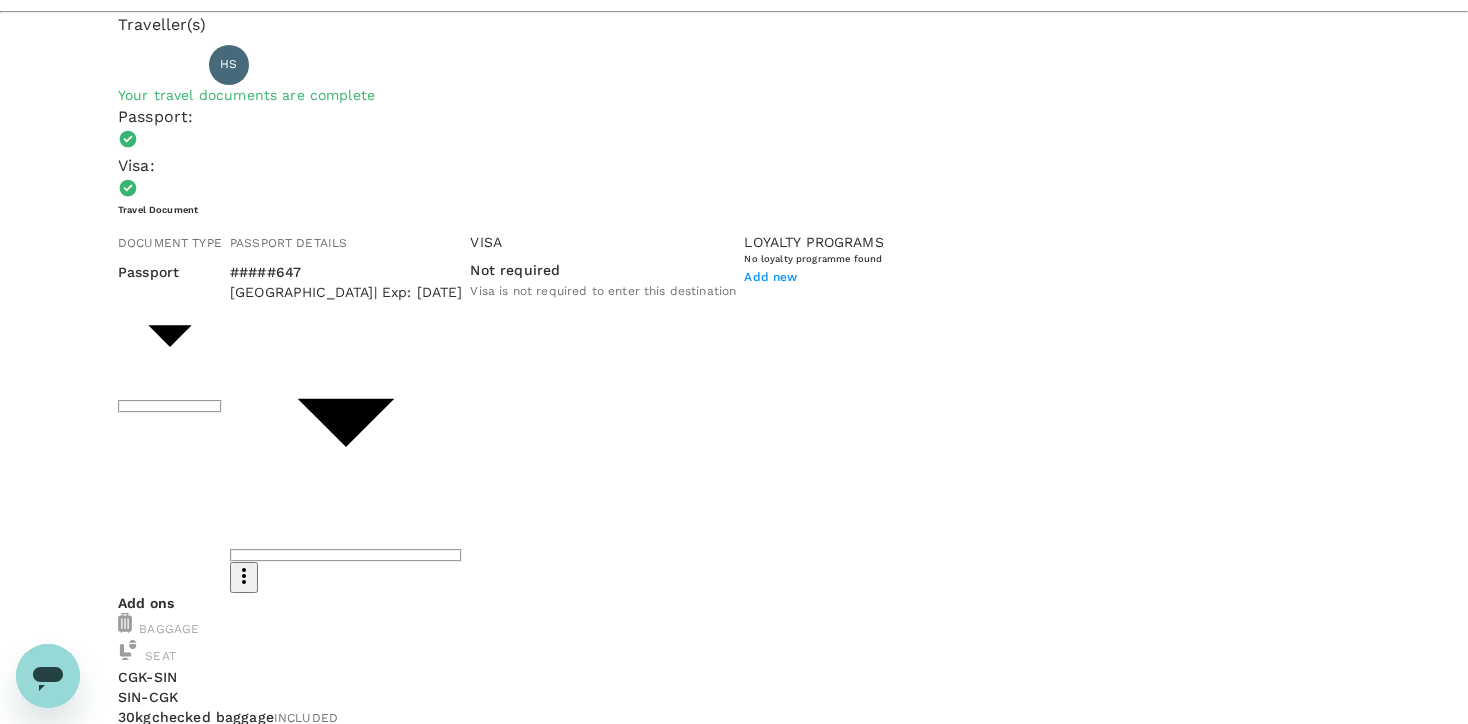 click 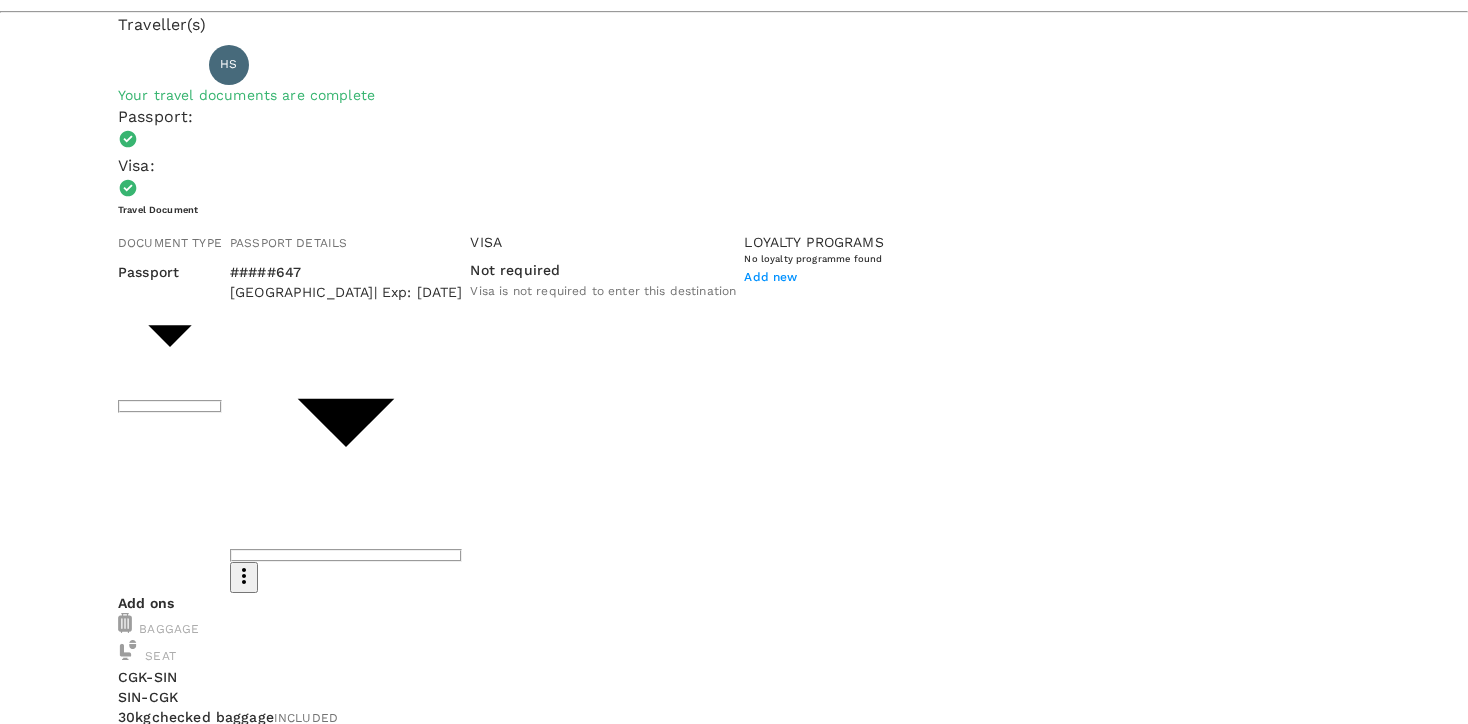 scroll, scrollTop: 0, scrollLeft: 0, axis: both 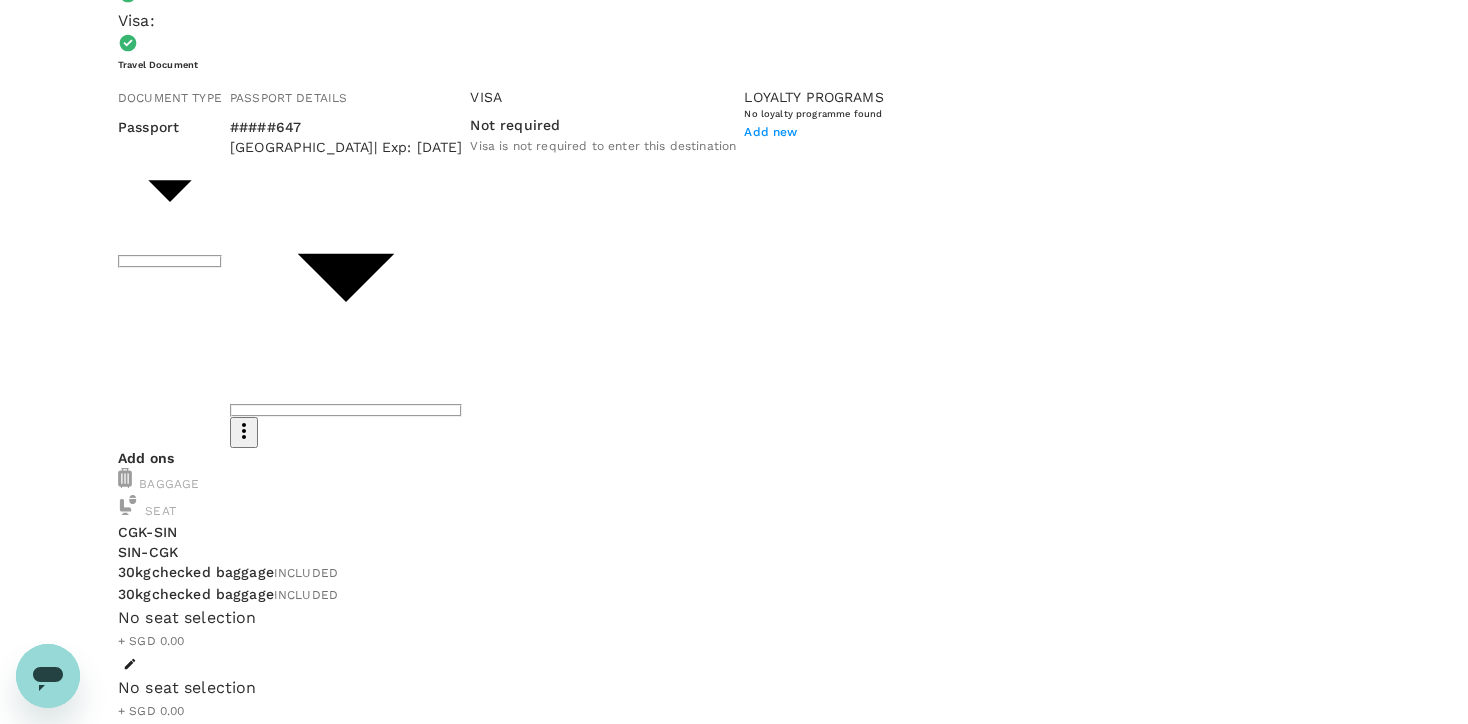 click at bounding box center (137, 840) 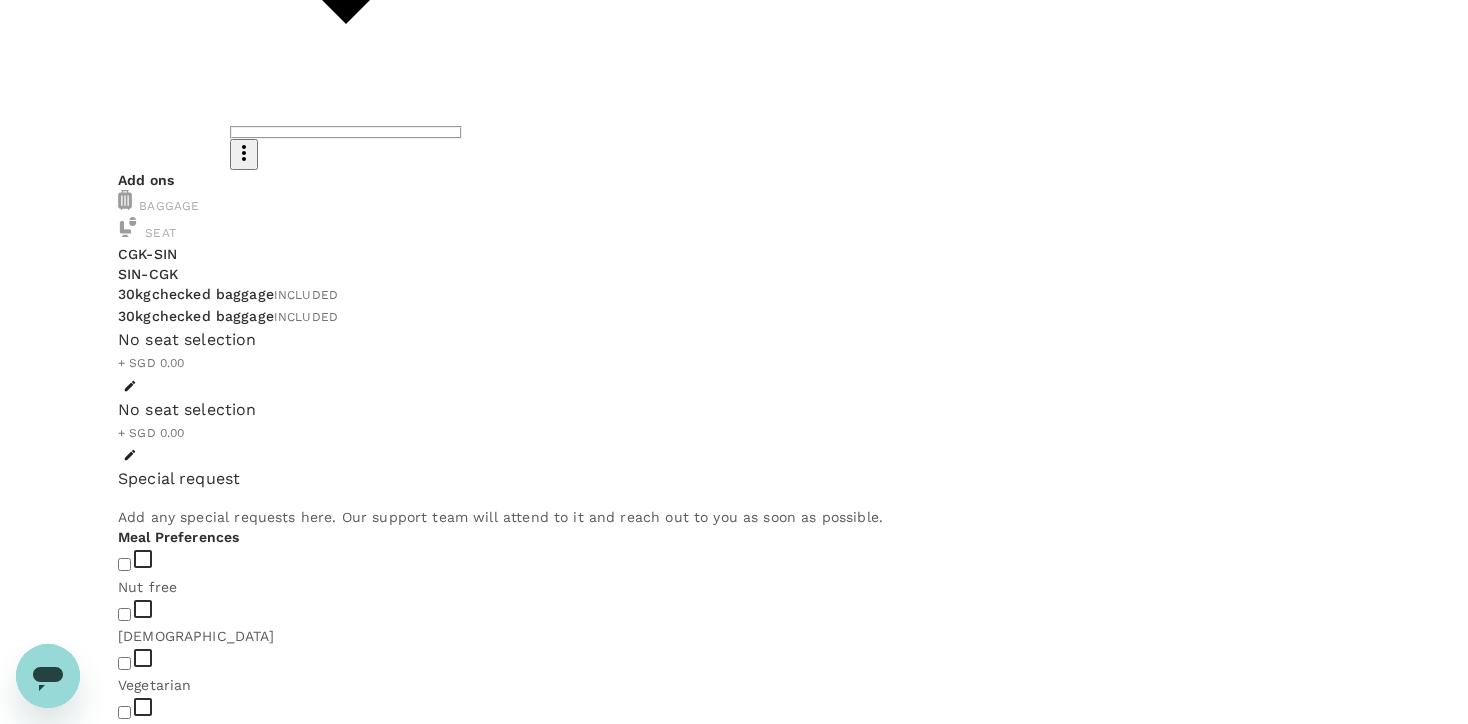 scroll, scrollTop: 517, scrollLeft: 0, axis: vertical 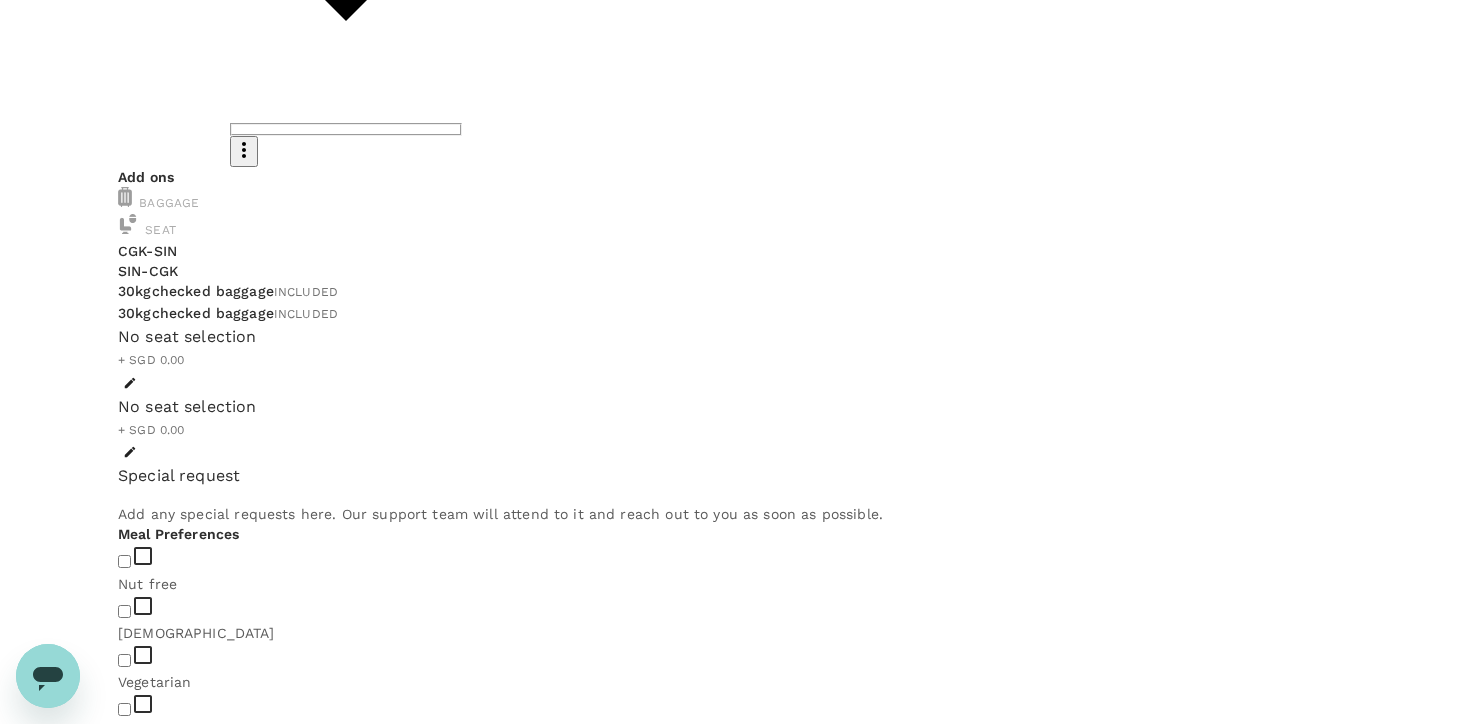 click at bounding box center (124, 709) 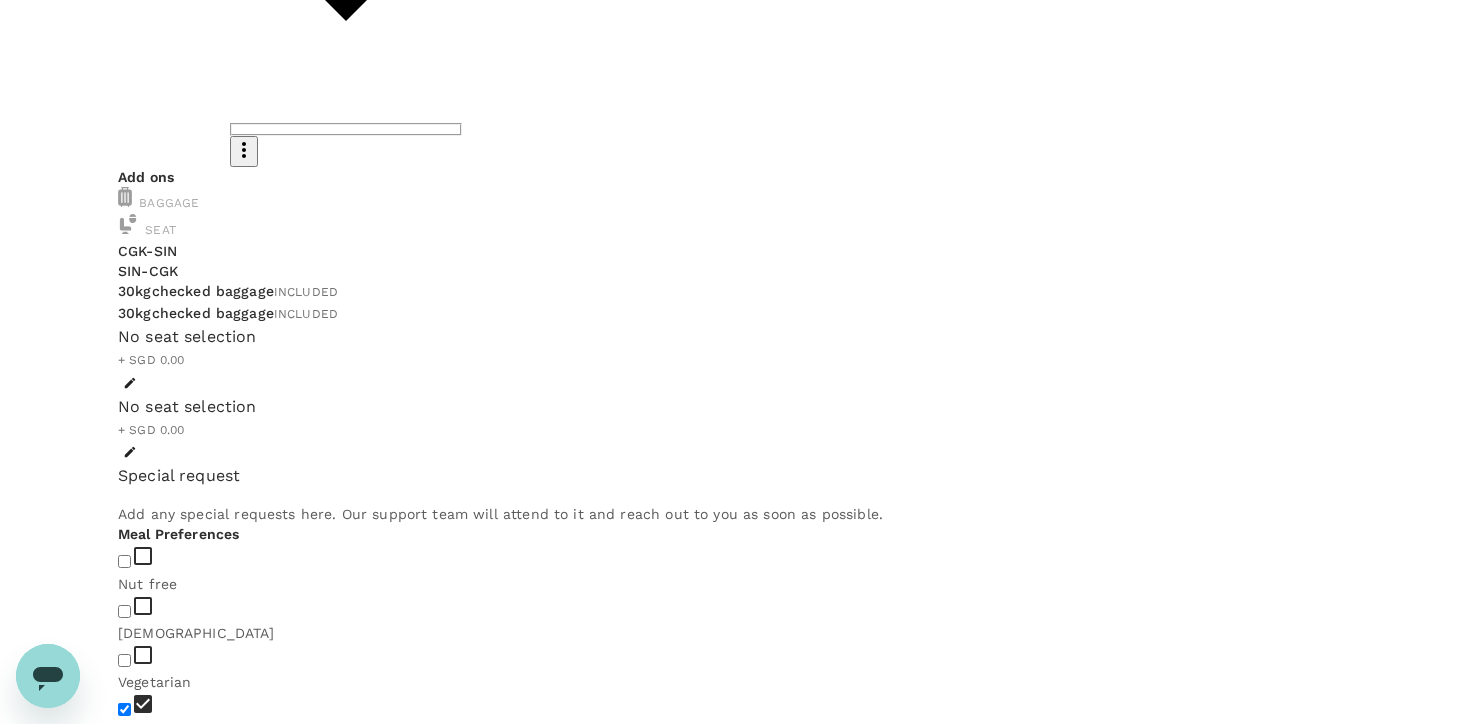 click at bounding box center (124, 709) 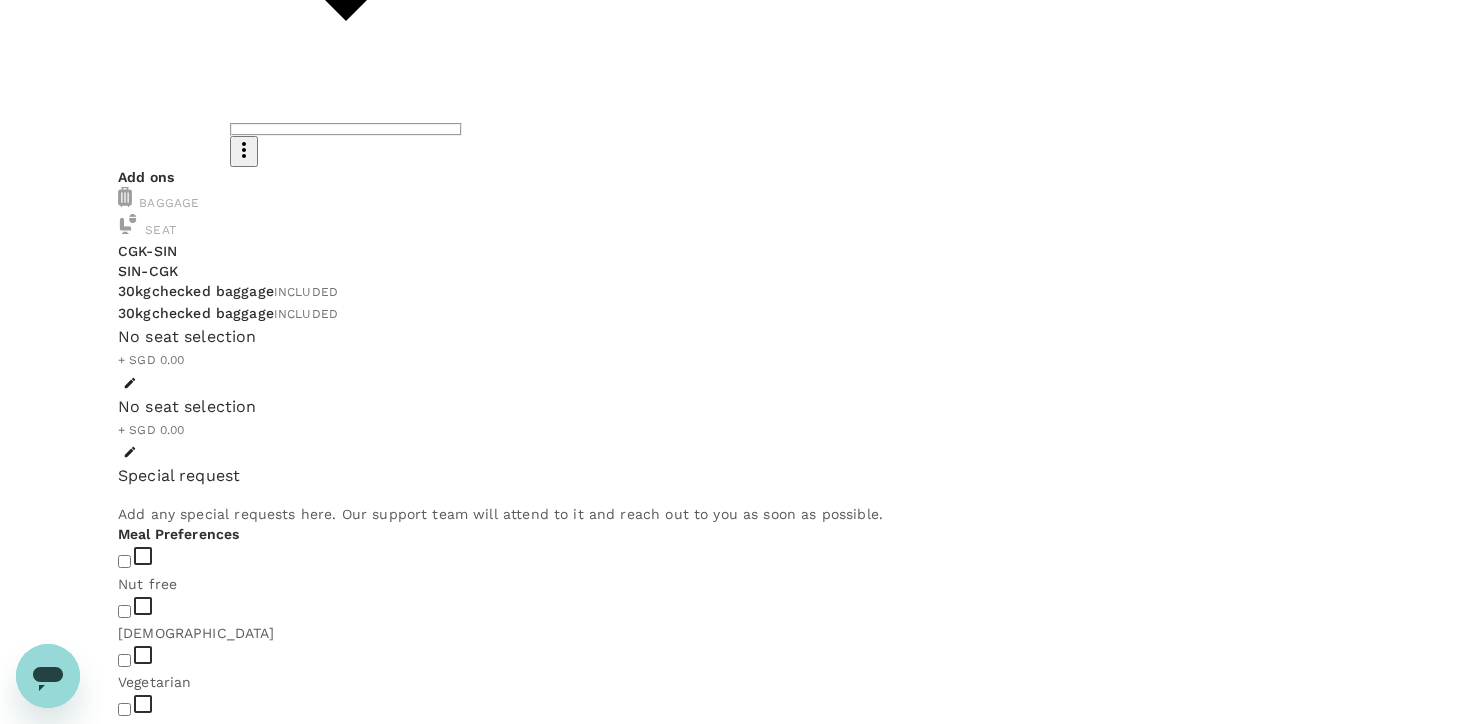 click at bounding box center [124, 709] 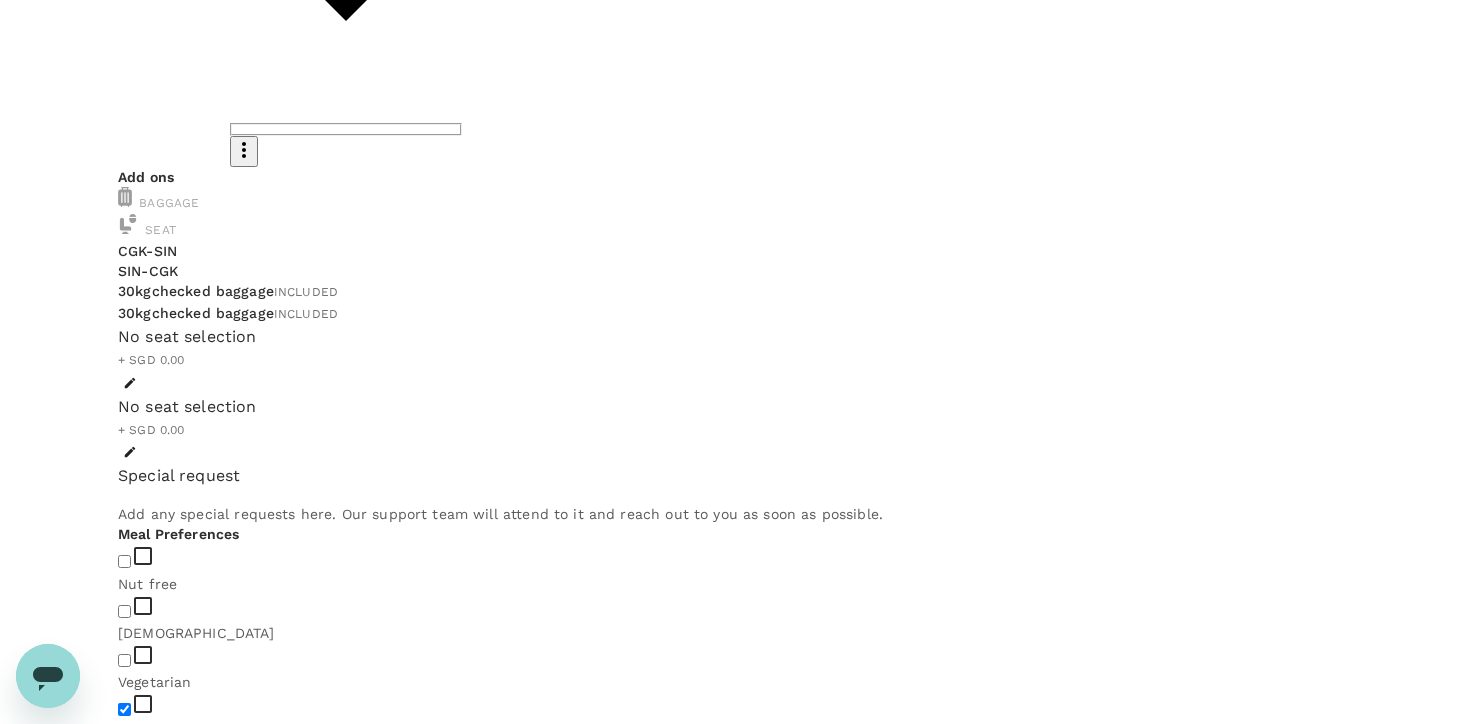checkbox on "true" 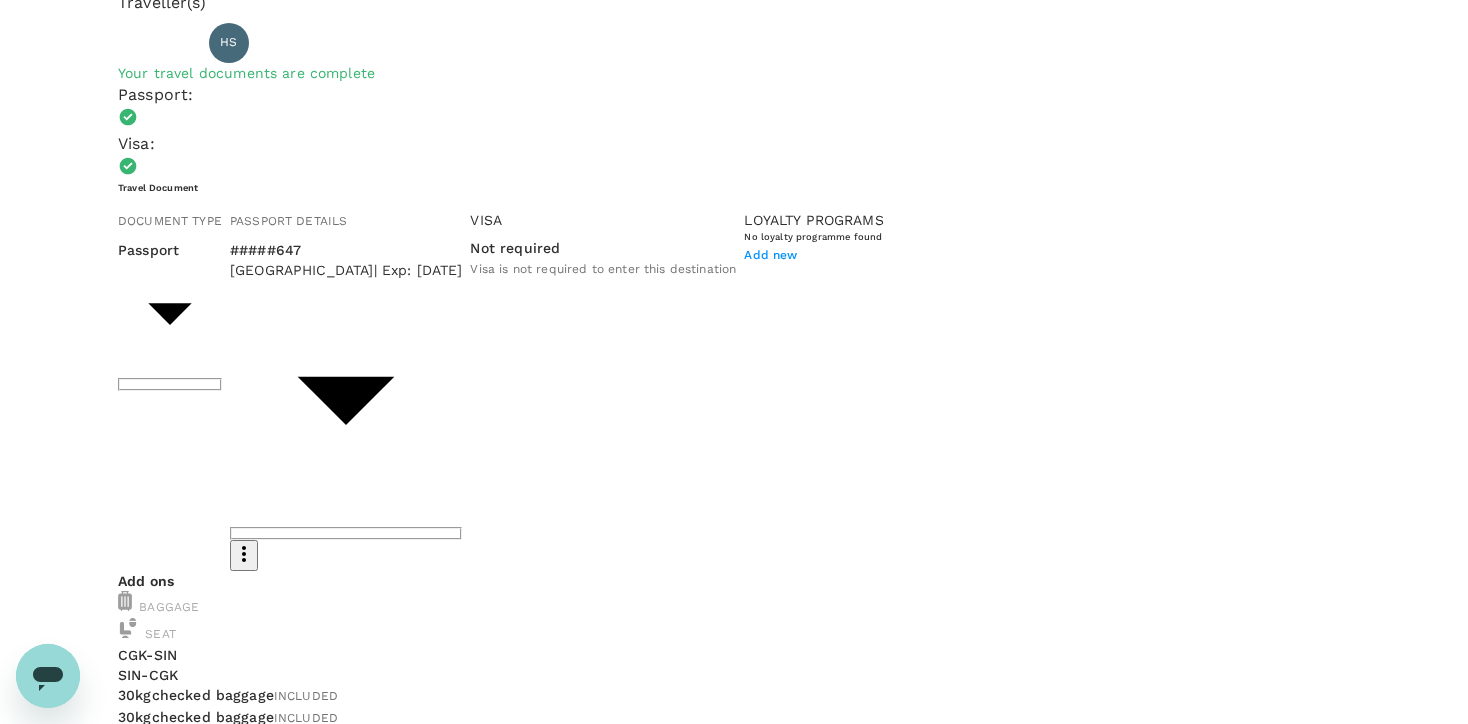 scroll, scrollTop: 130, scrollLeft: 0, axis: vertical 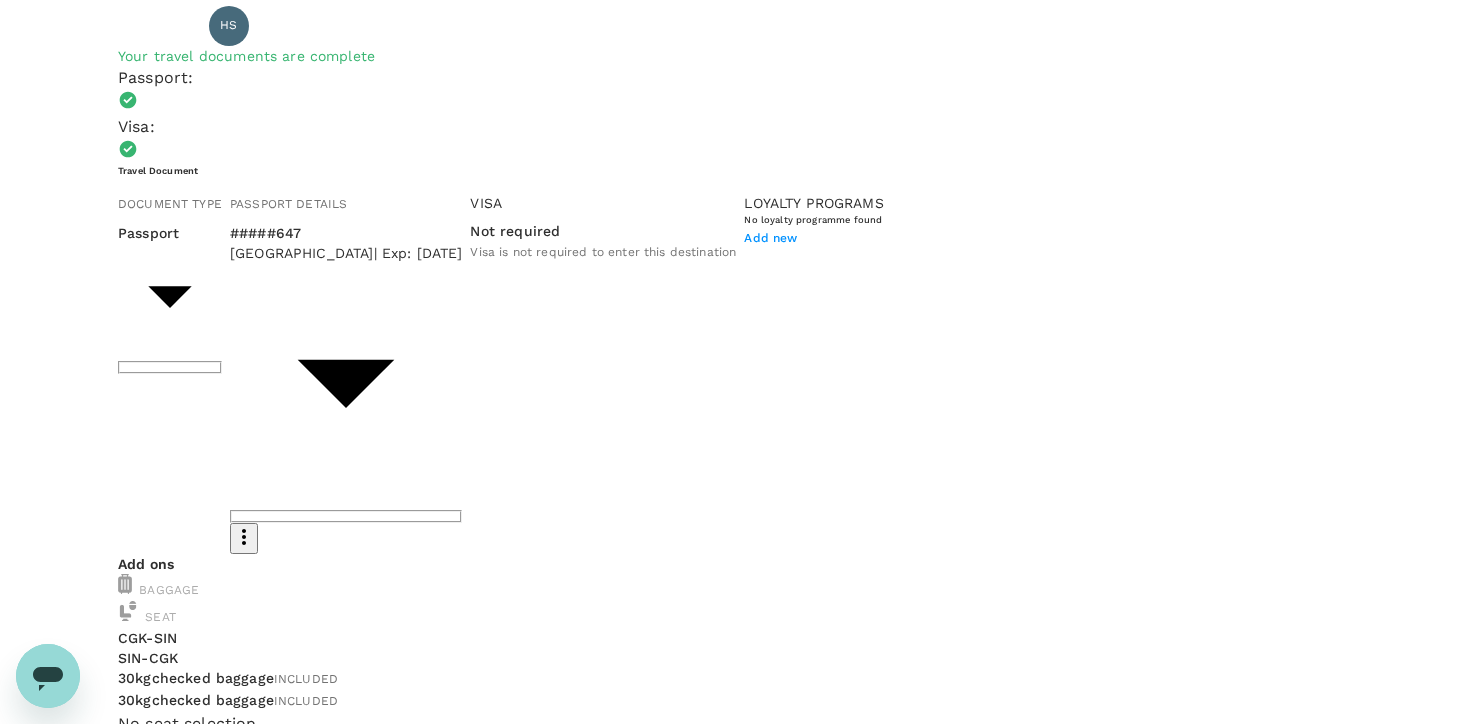 click on "Continue to payment details" at bounding box center [734, 2347] 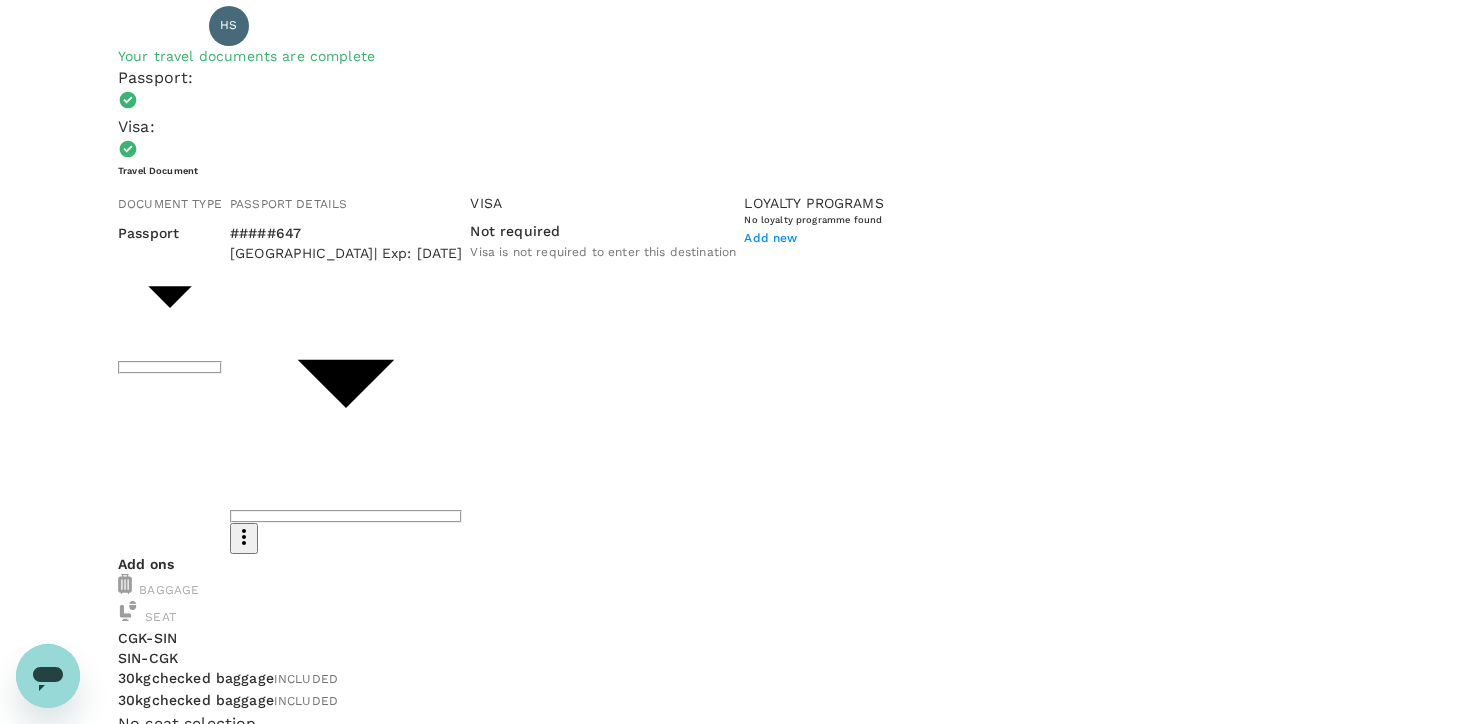 click at bounding box center [360, 2750] 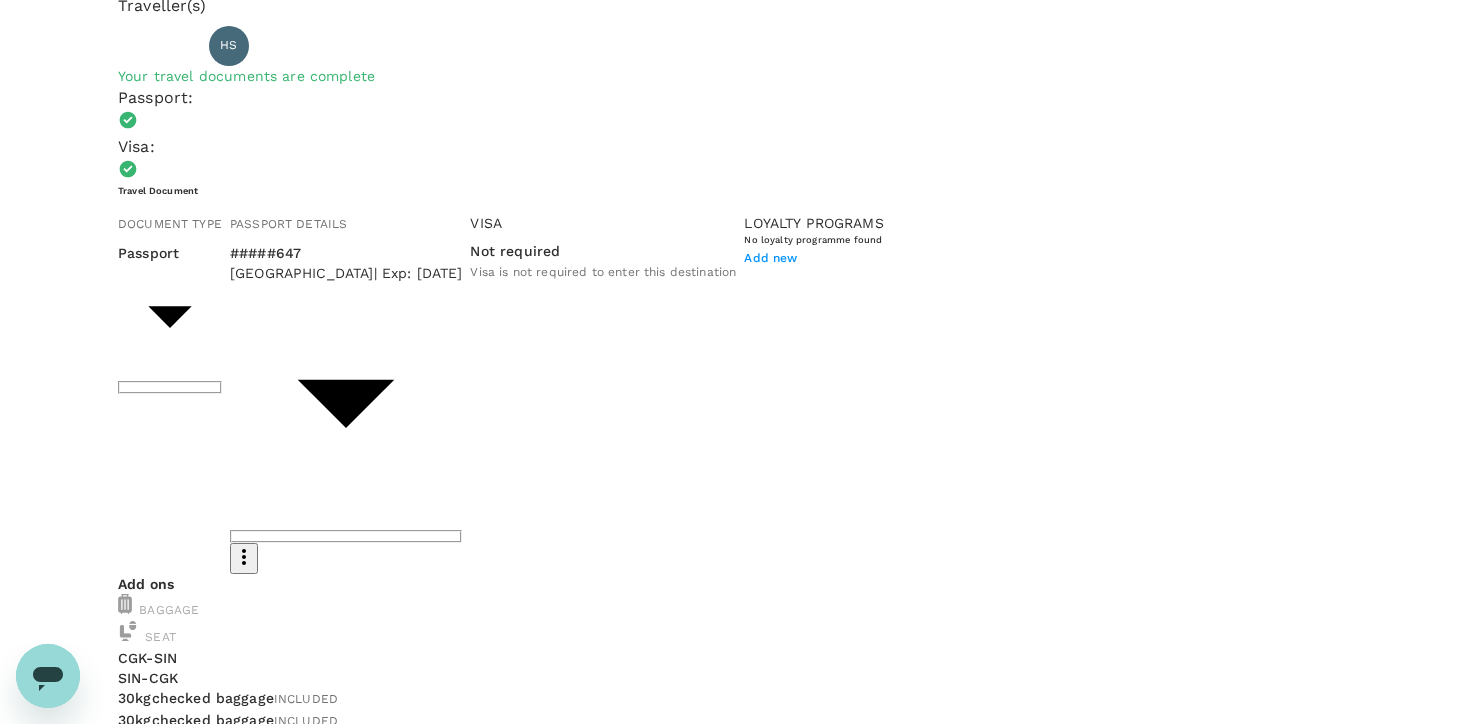 scroll, scrollTop: 148, scrollLeft: 0, axis: vertical 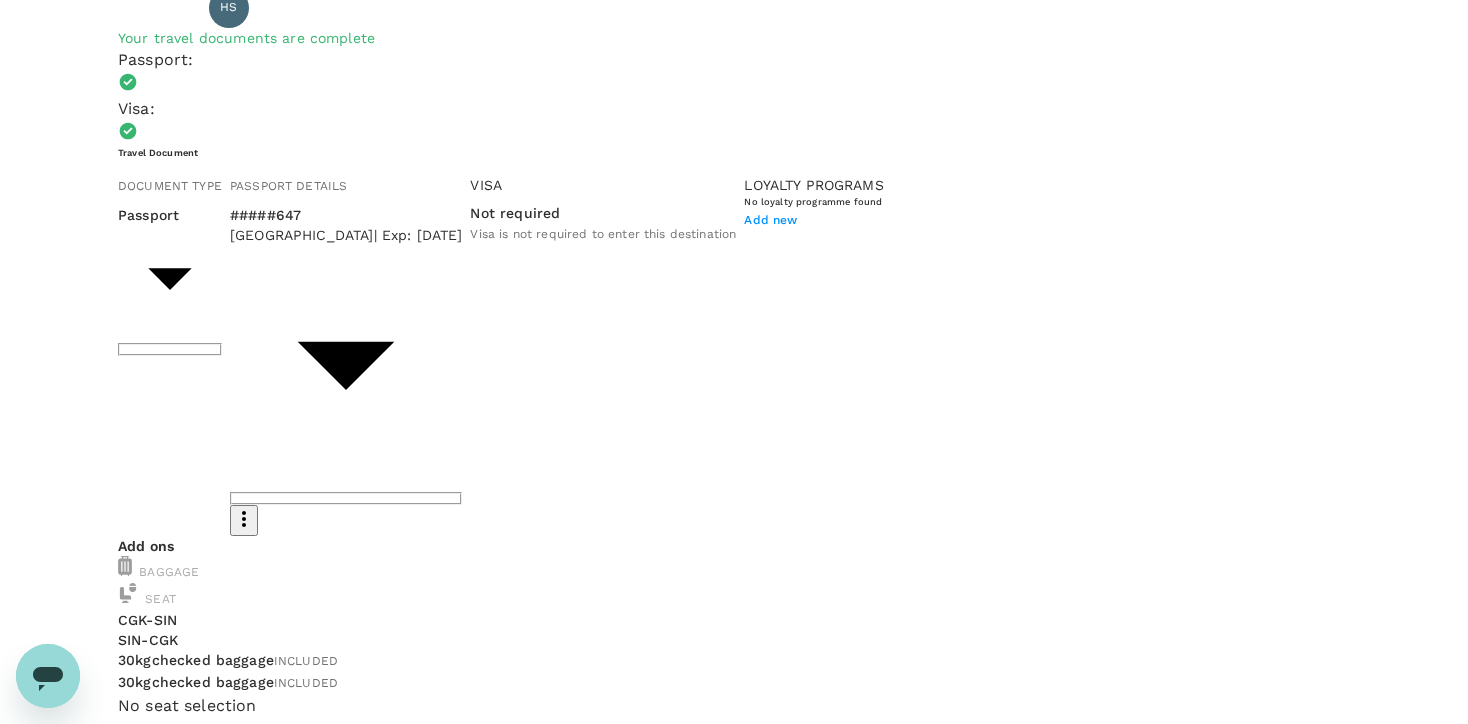 click on "Continue to payment details" at bounding box center (734, 2369) 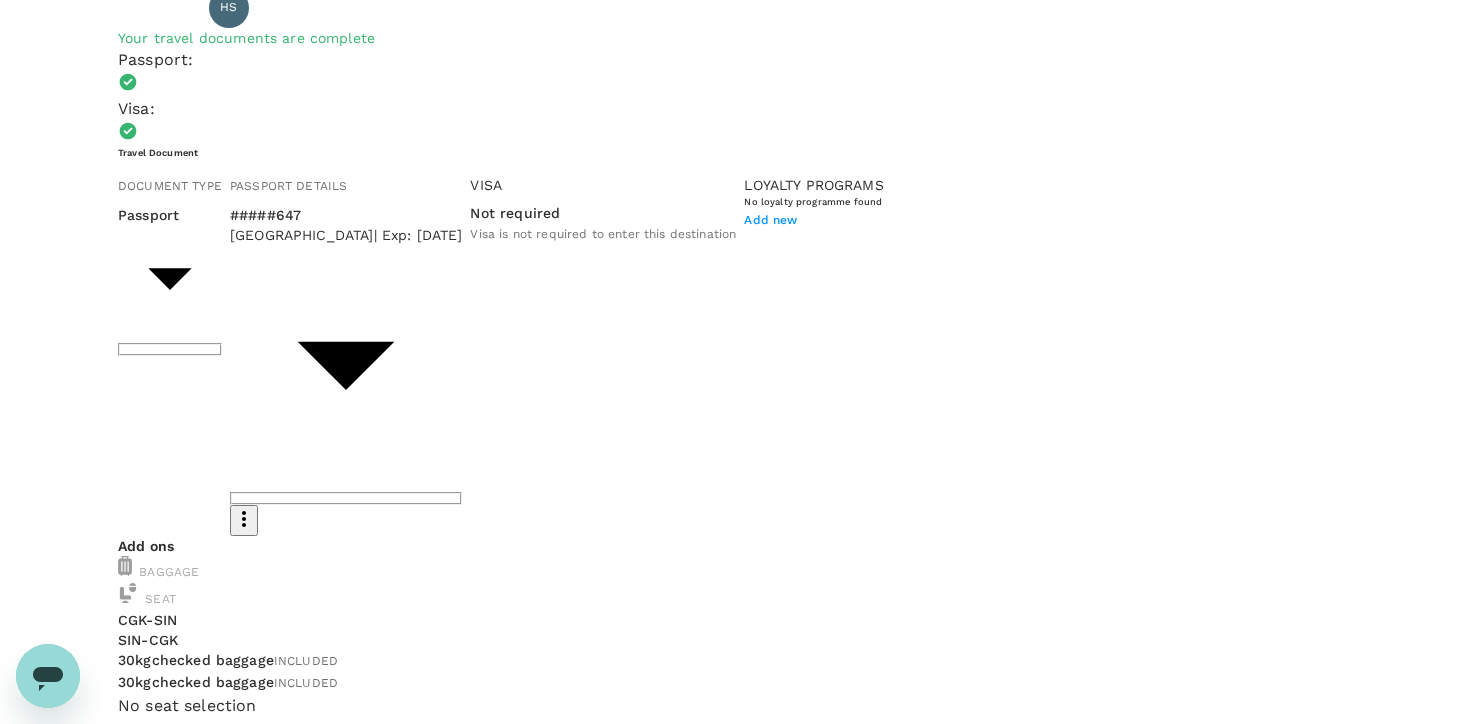 drag, startPoint x: 641, startPoint y: 354, endPoint x: 563, endPoint y: 356, distance: 78.025635 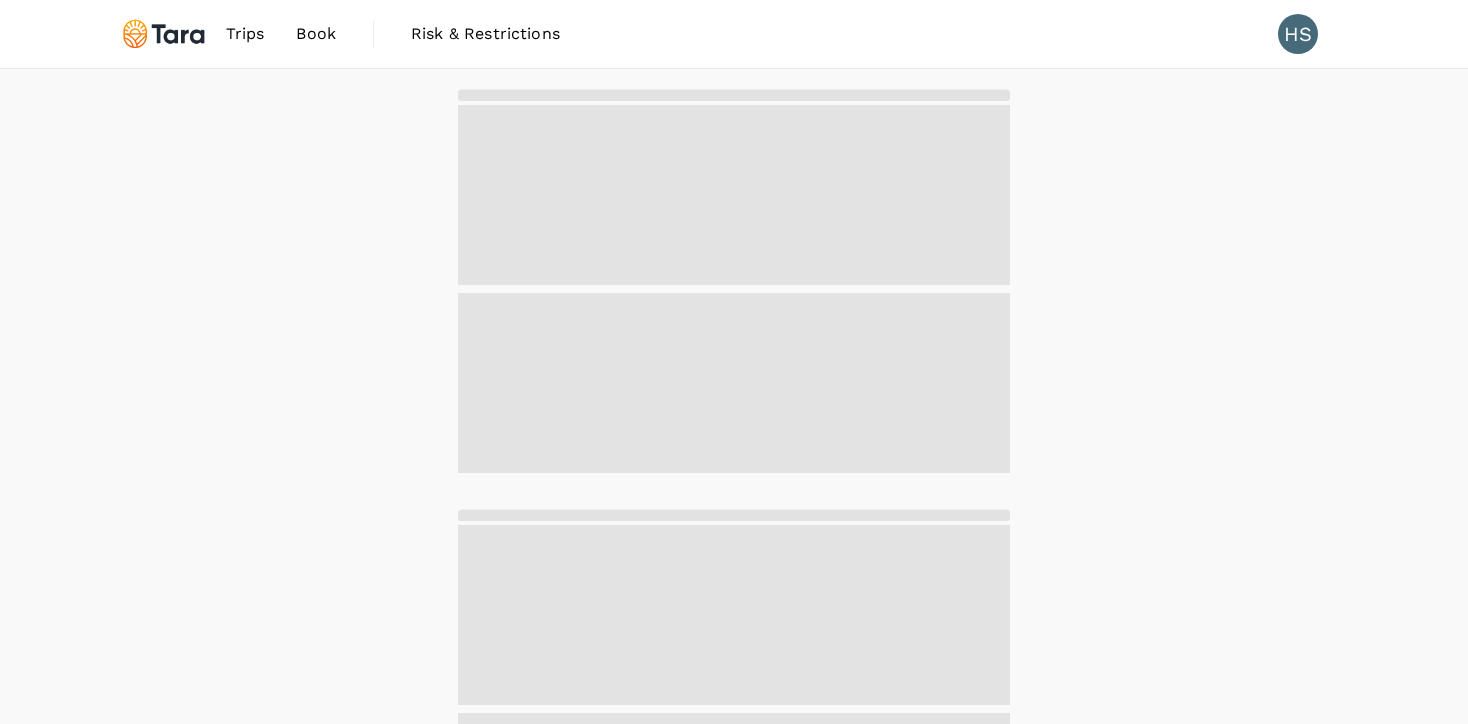 scroll, scrollTop: 0, scrollLeft: 0, axis: both 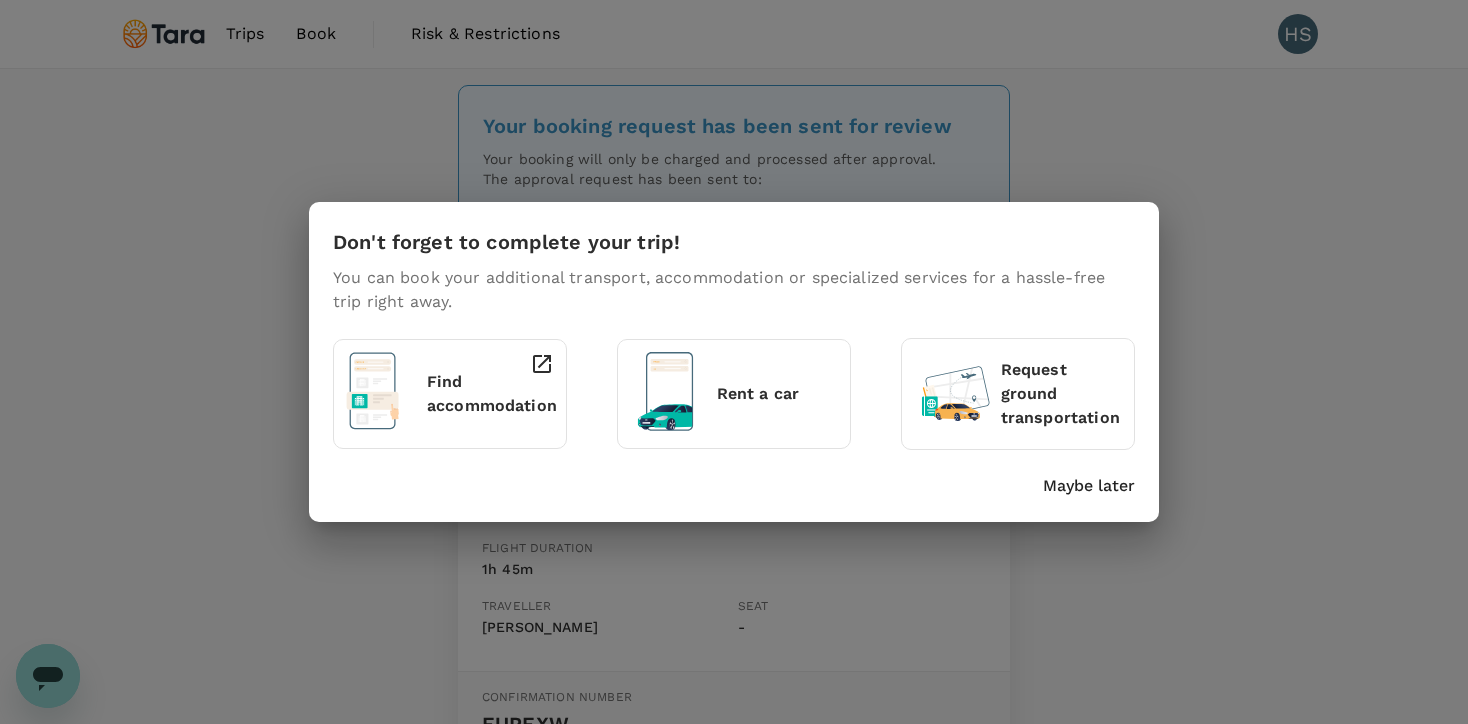 click on "Maybe later" at bounding box center [1089, 486] 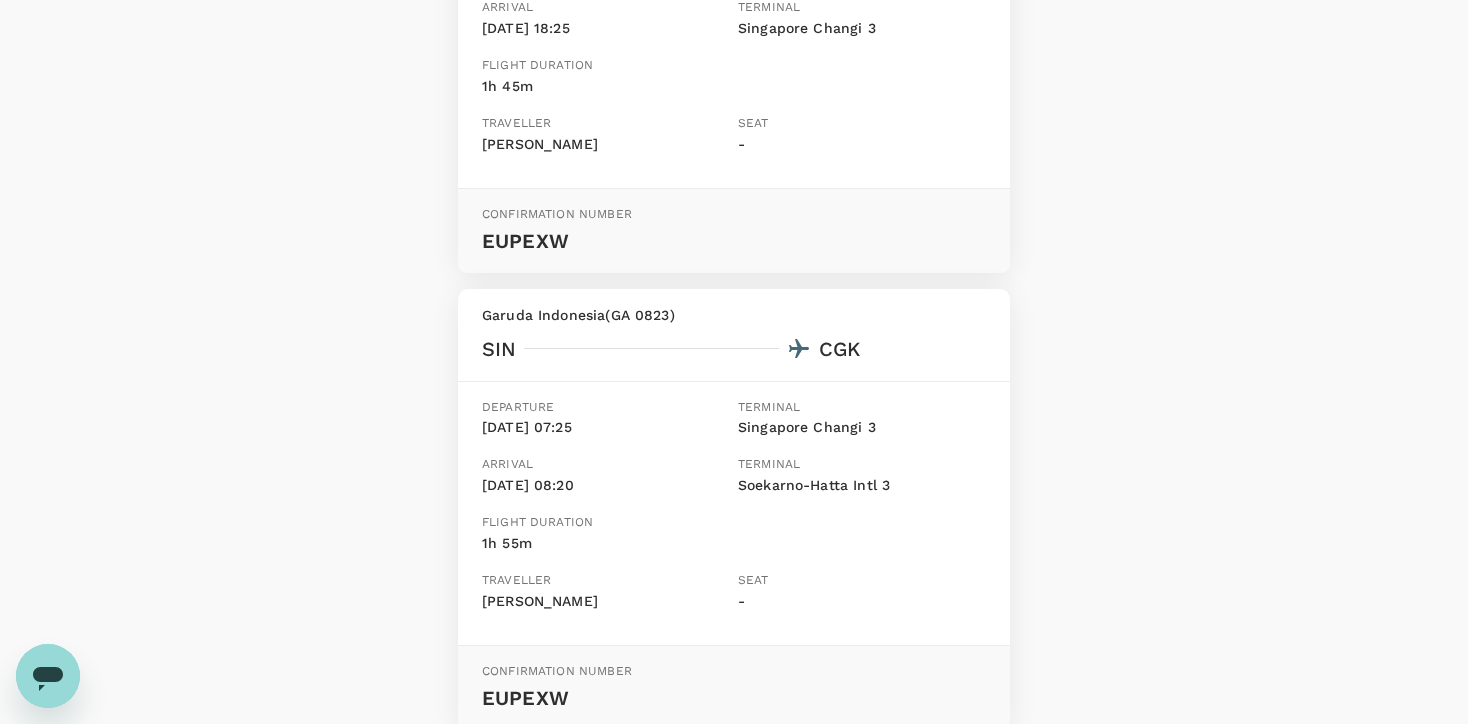 scroll, scrollTop: 674, scrollLeft: 0, axis: vertical 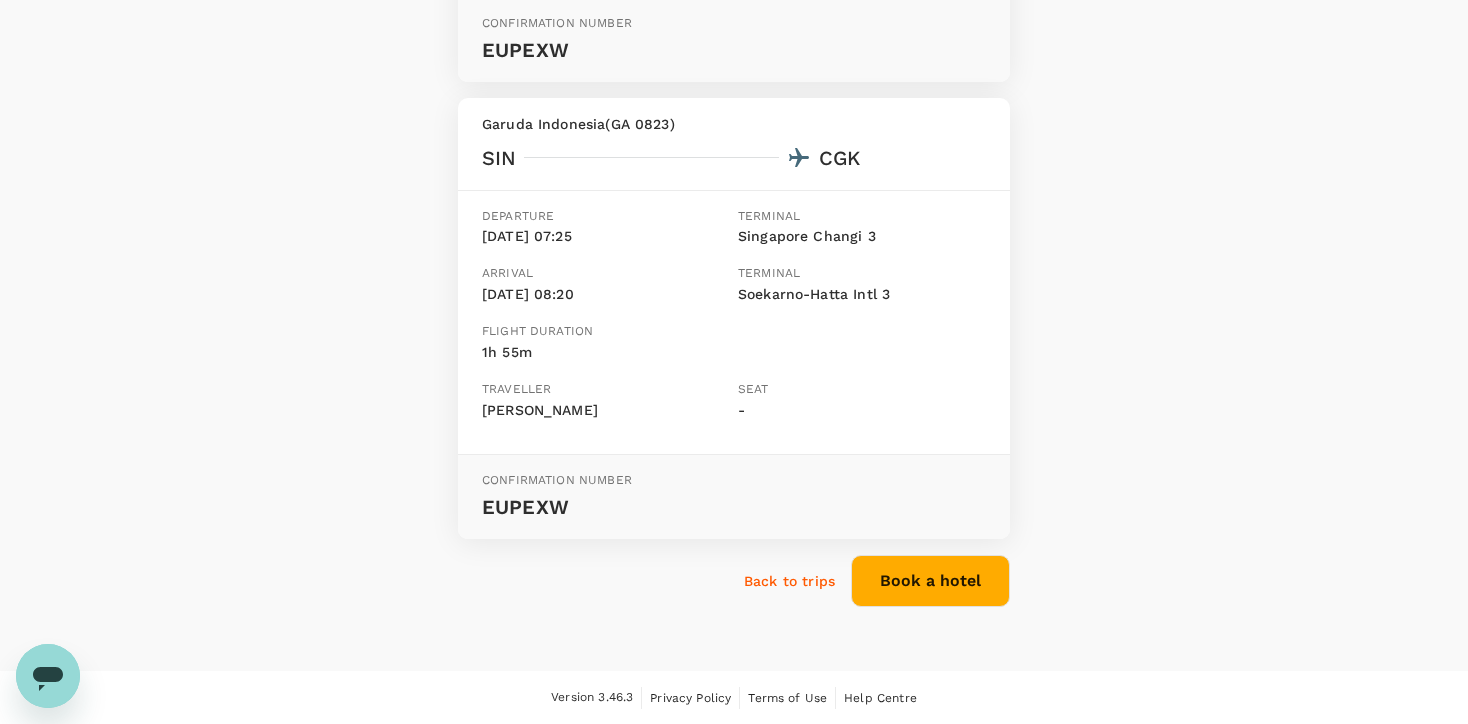 click on "Back to trips" at bounding box center [789, 581] 